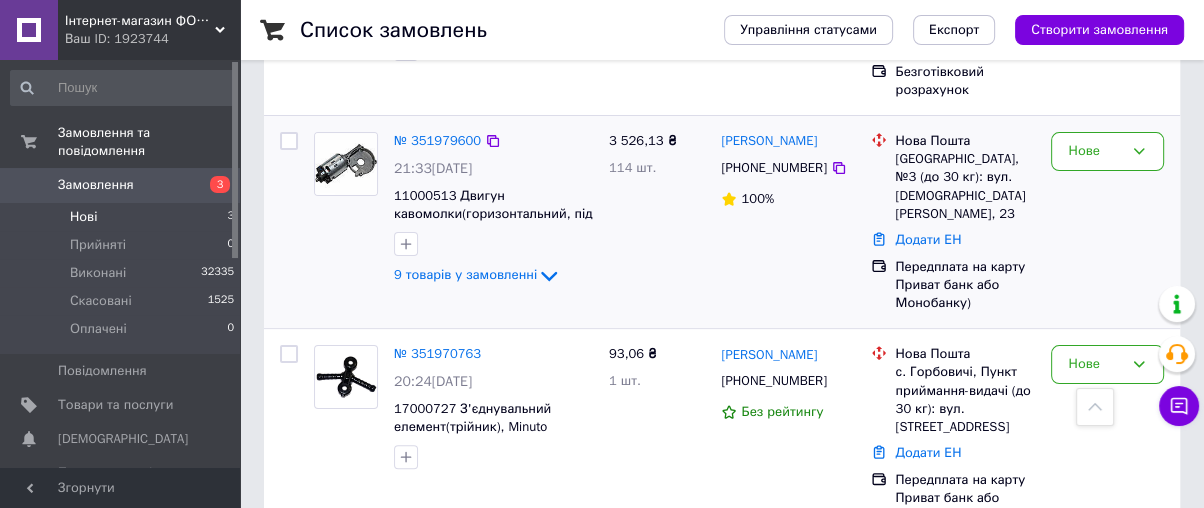 scroll, scrollTop: 384, scrollLeft: 0, axis: vertical 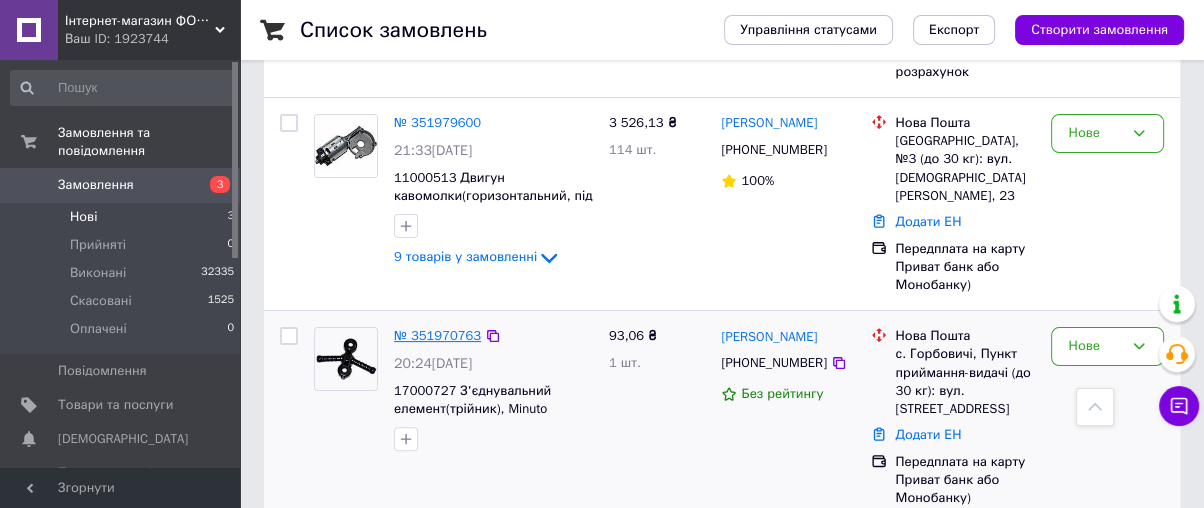 click on "№ 351970763" at bounding box center [437, 335] 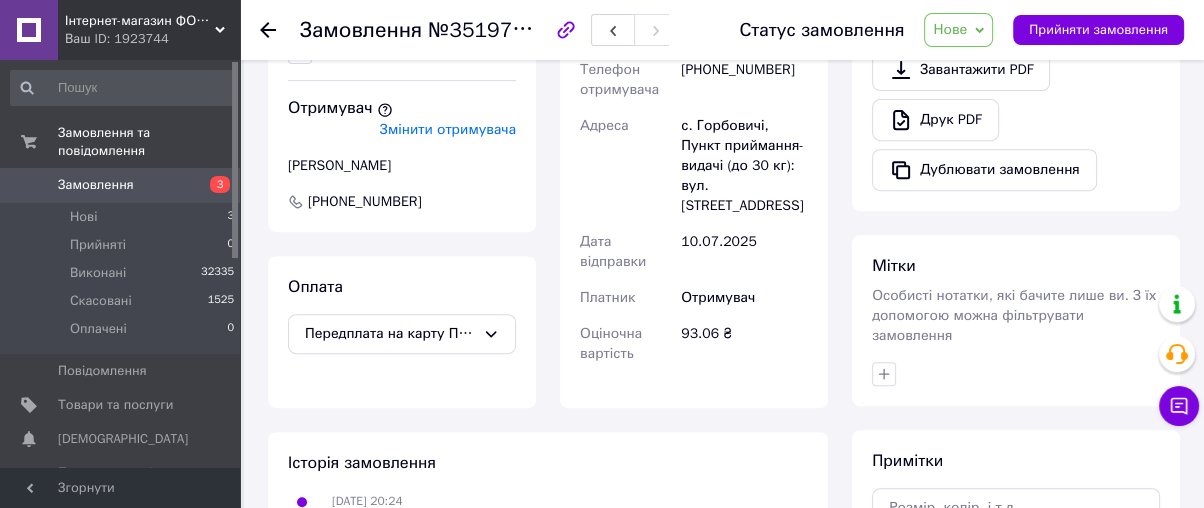 scroll, scrollTop: 555, scrollLeft: 0, axis: vertical 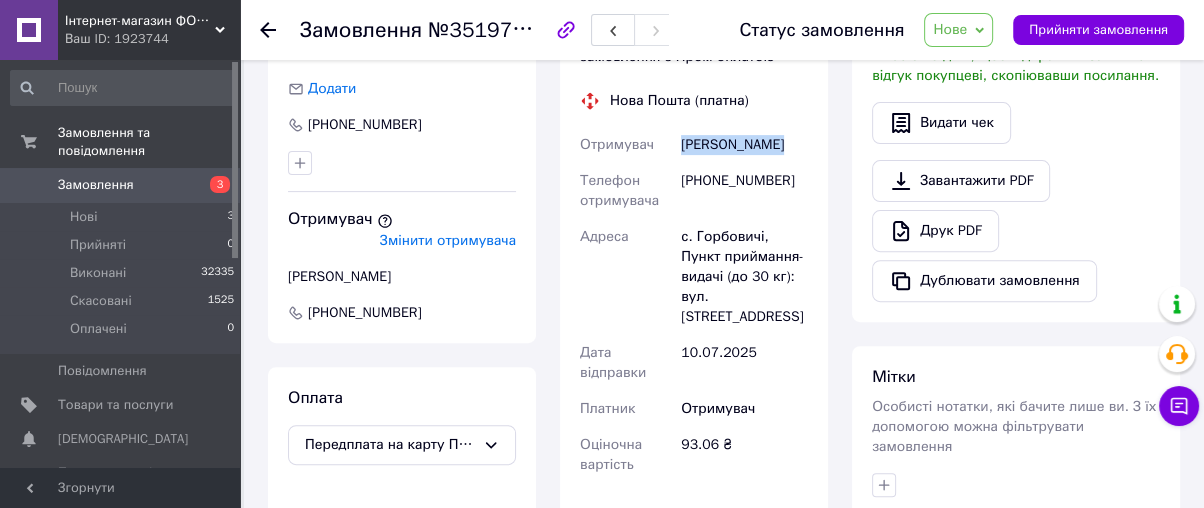 drag, startPoint x: 676, startPoint y: 144, endPoint x: 773, endPoint y: 144, distance: 97 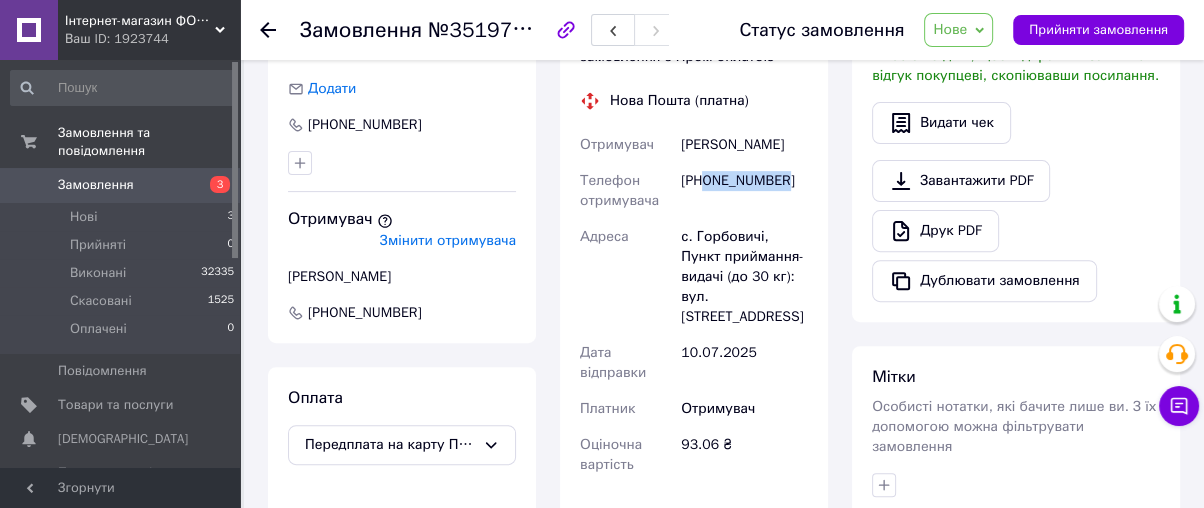 drag, startPoint x: 788, startPoint y: 179, endPoint x: 707, endPoint y: 183, distance: 81.09871 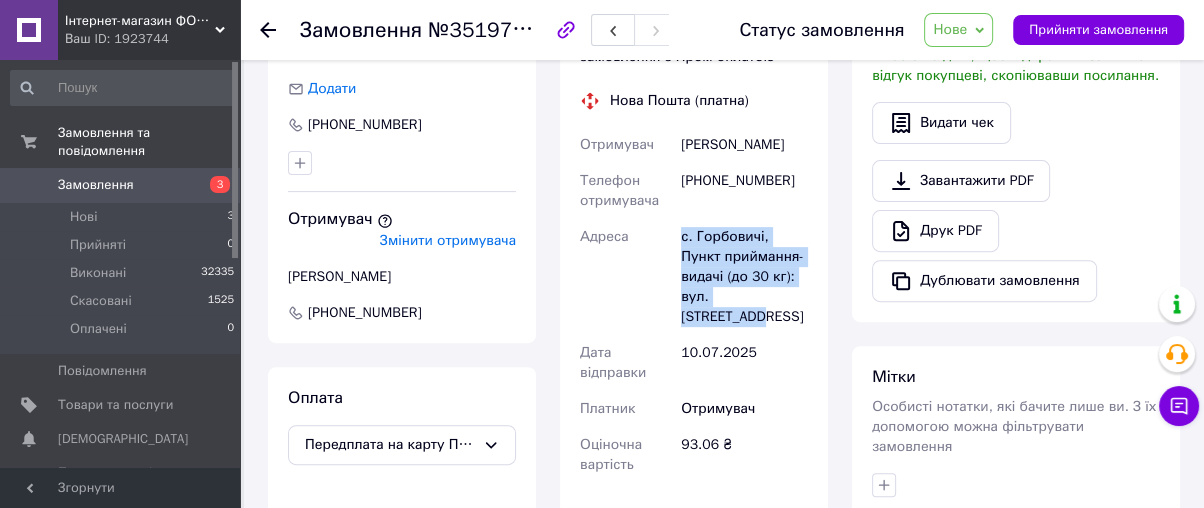 drag, startPoint x: 673, startPoint y: 240, endPoint x: 806, endPoint y: 305, distance: 148.03378 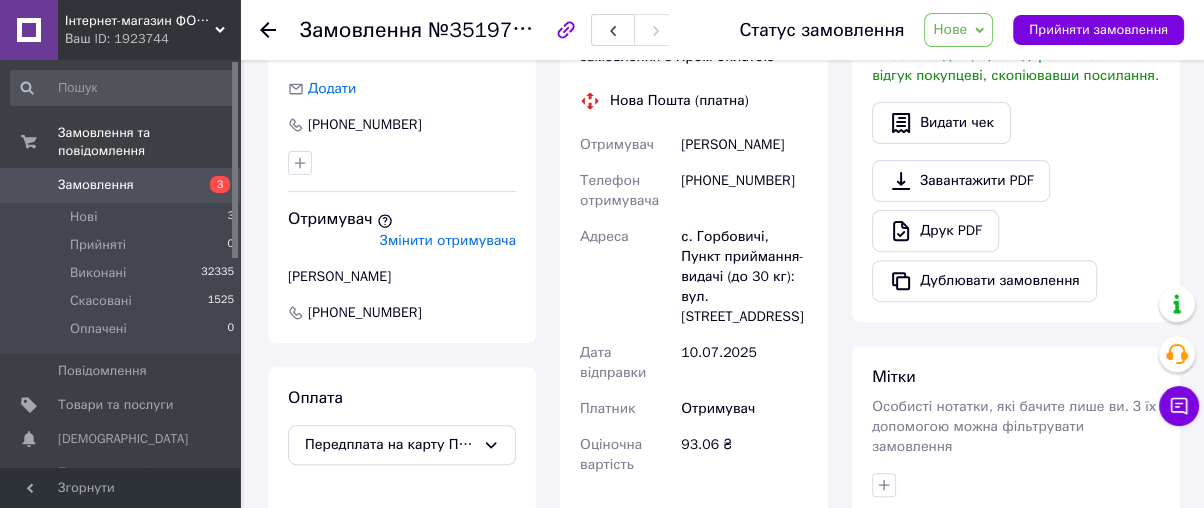 drag, startPoint x: 756, startPoint y: 358, endPoint x: 758, endPoint y: 348, distance: 10.198039 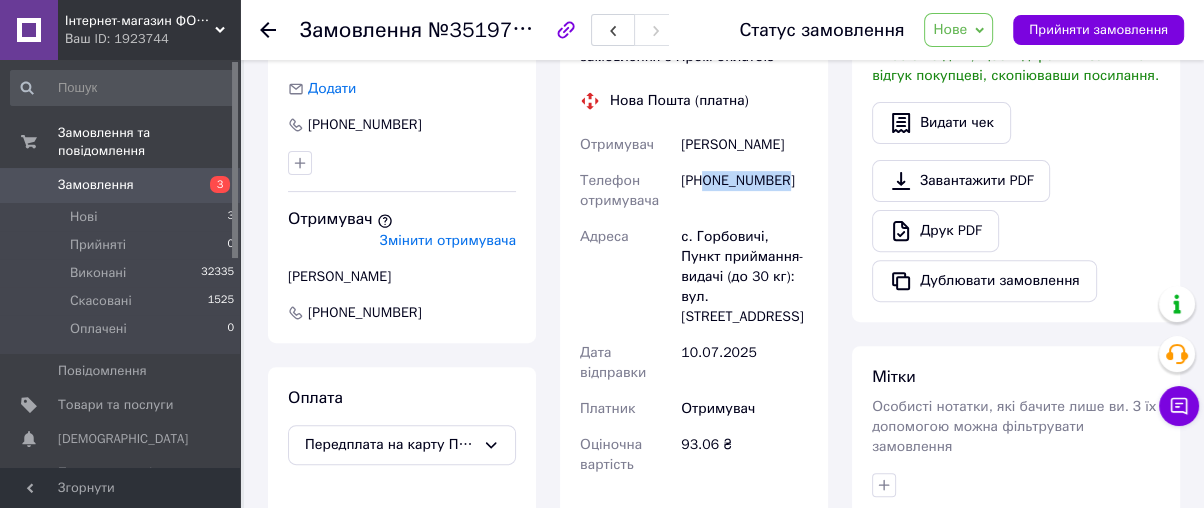 drag, startPoint x: 772, startPoint y: 181, endPoint x: 706, endPoint y: 186, distance: 66.189125 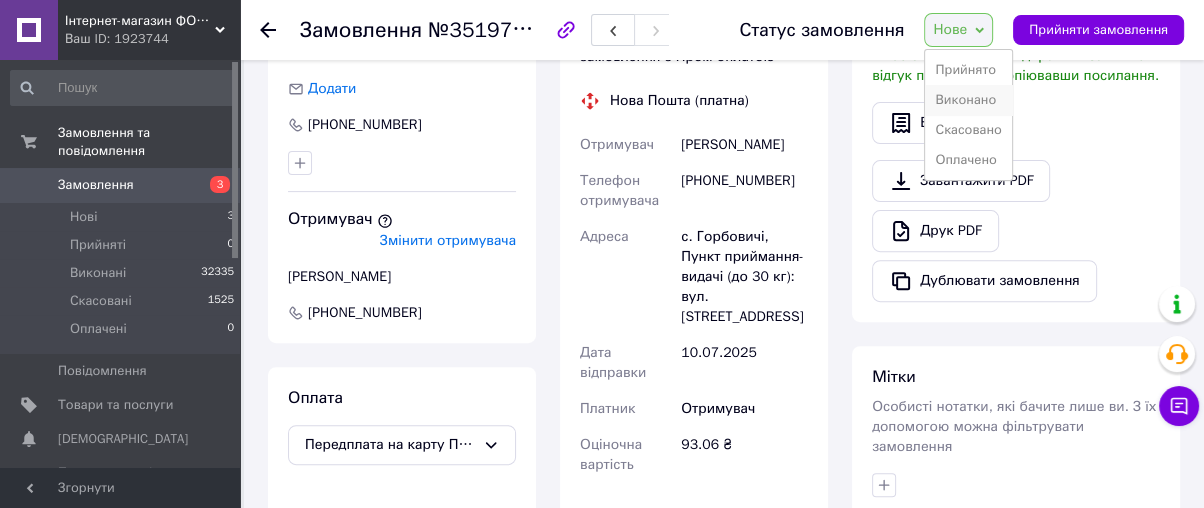 click on "Виконано" at bounding box center [968, 100] 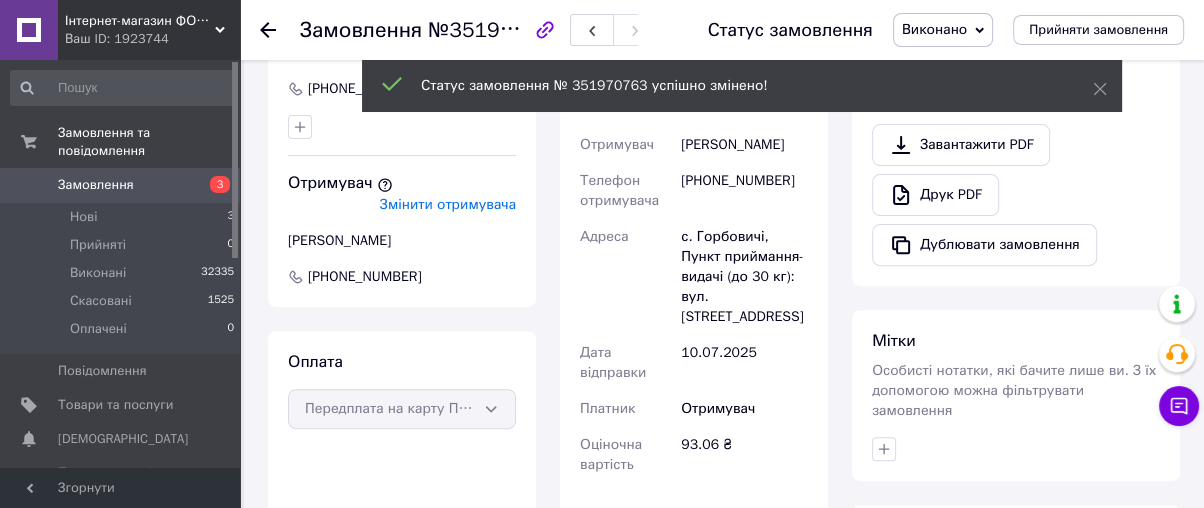 click 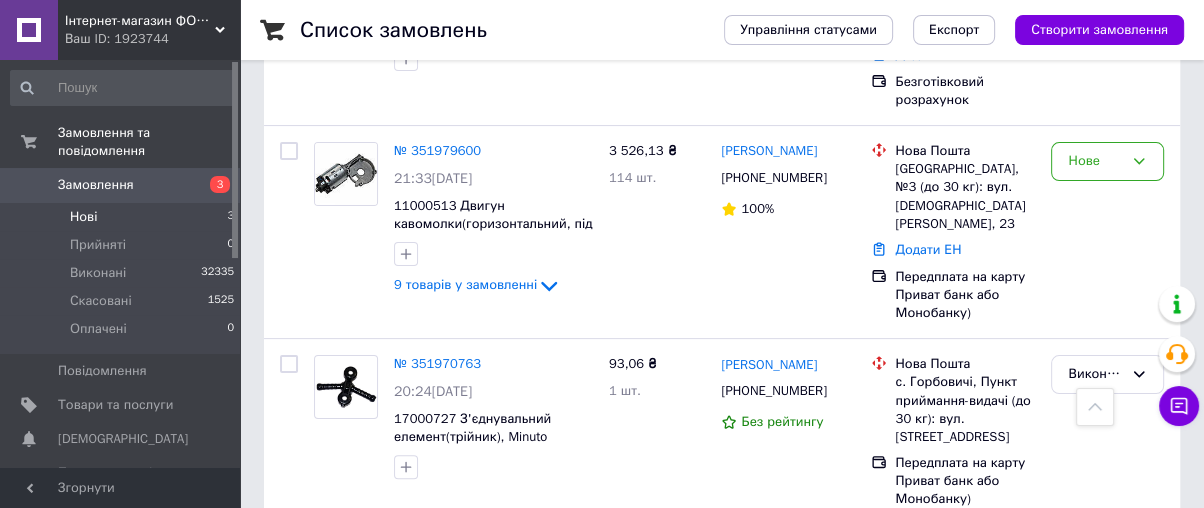 scroll, scrollTop: 358, scrollLeft: 0, axis: vertical 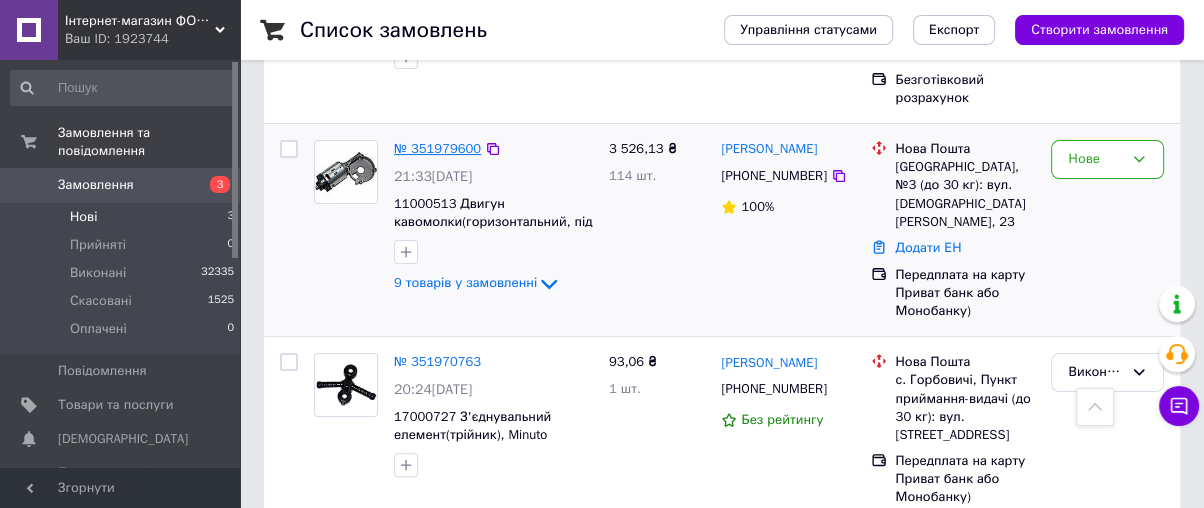 click on "№ 351979600" at bounding box center (437, 148) 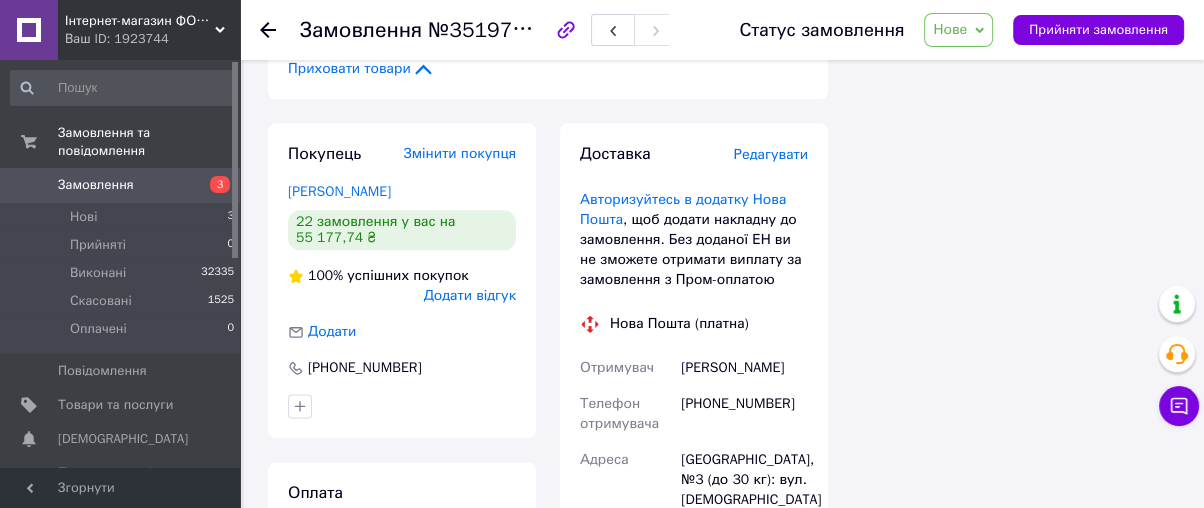 scroll, scrollTop: 2135, scrollLeft: 0, axis: vertical 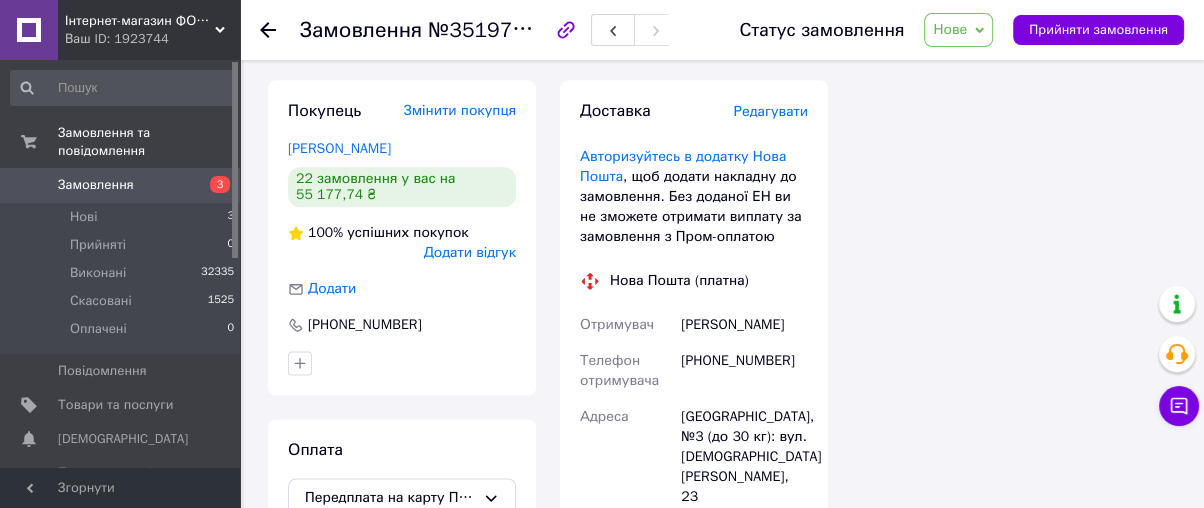 click on "Нове" at bounding box center [958, 30] 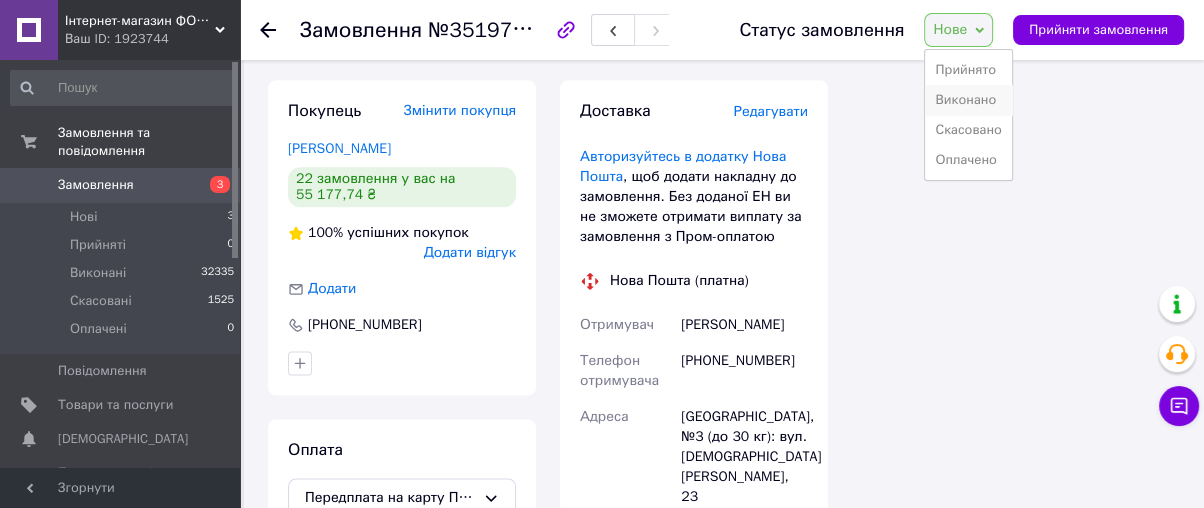 click on "Виконано" at bounding box center (968, 100) 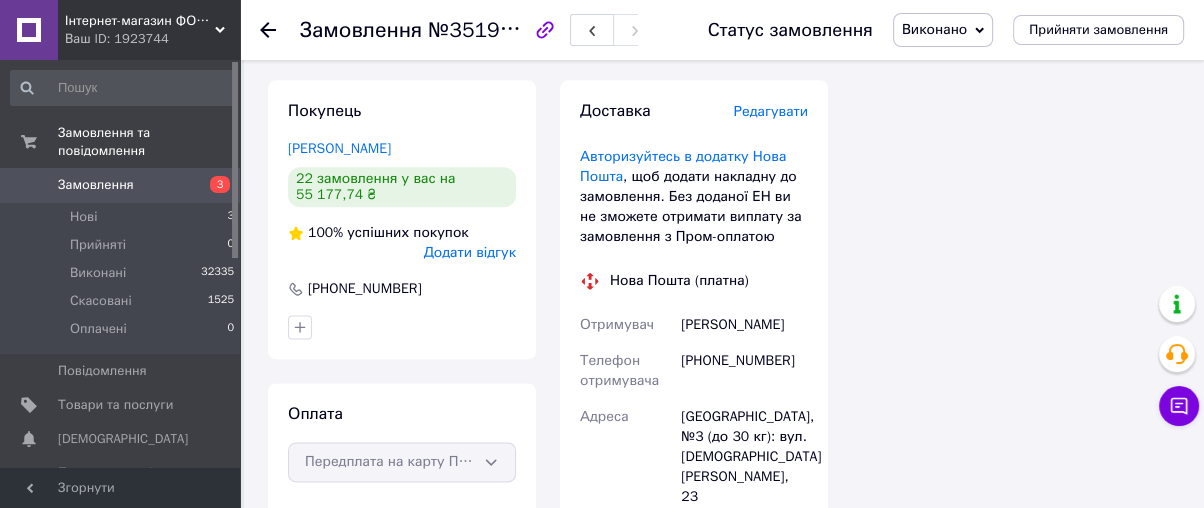 click 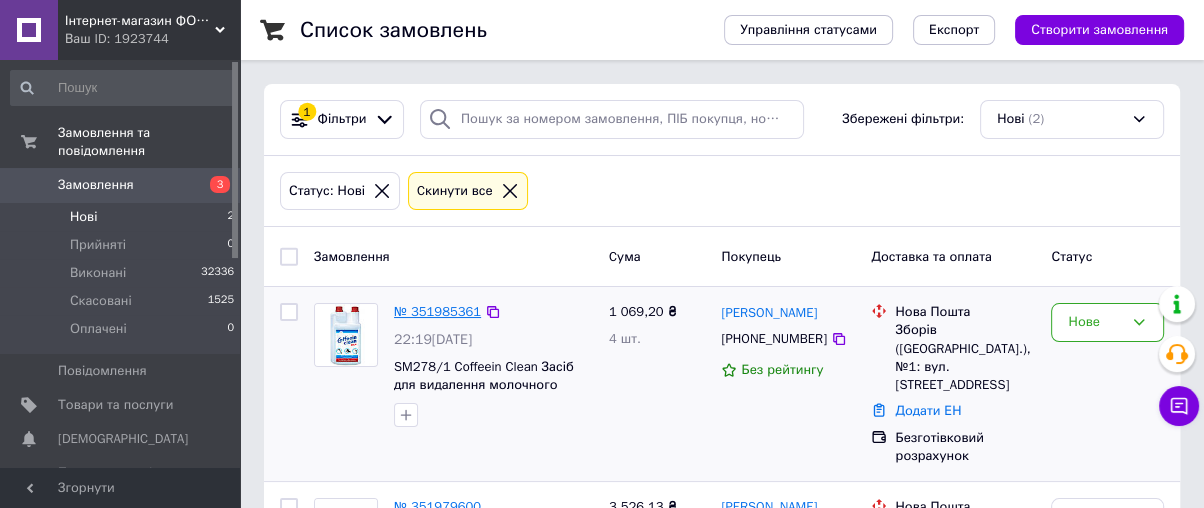 click on "№ 351985361" at bounding box center [437, 311] 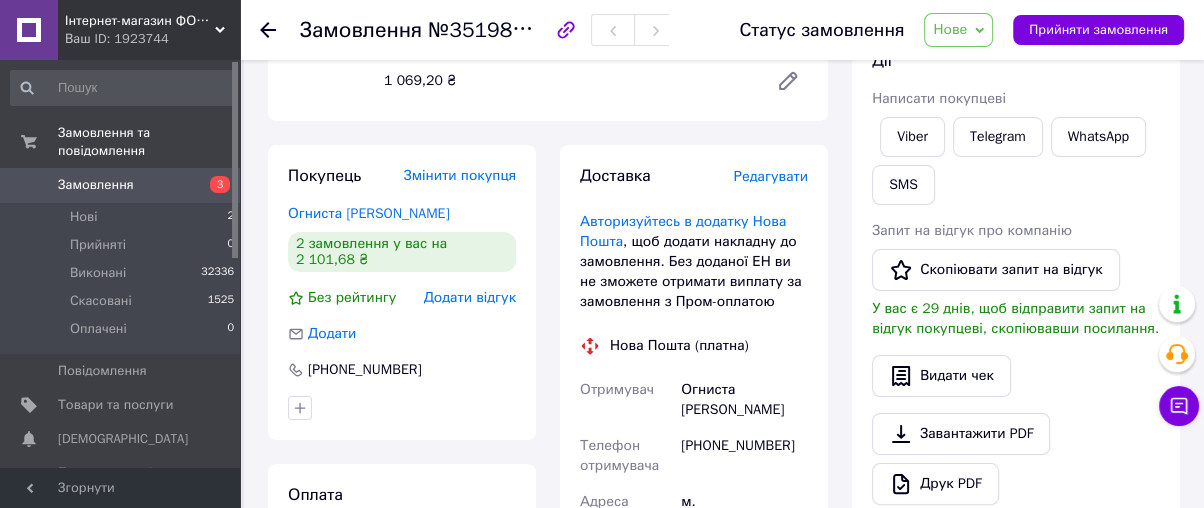 scroll, scrollTop: 333, scrollLeft: 0, axis: vertical 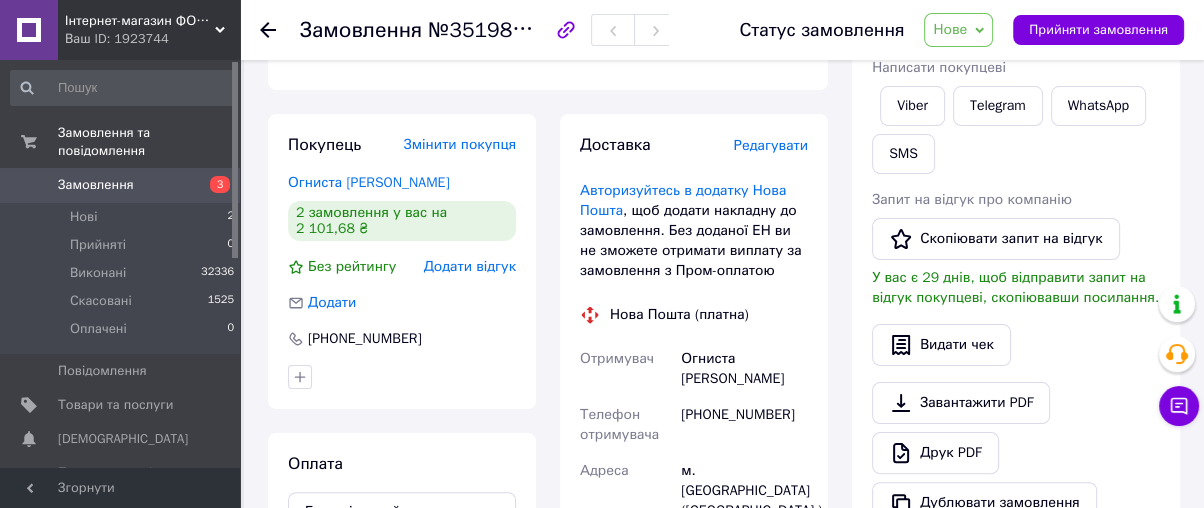 click on "Нове" at bounding box center (958, 30) 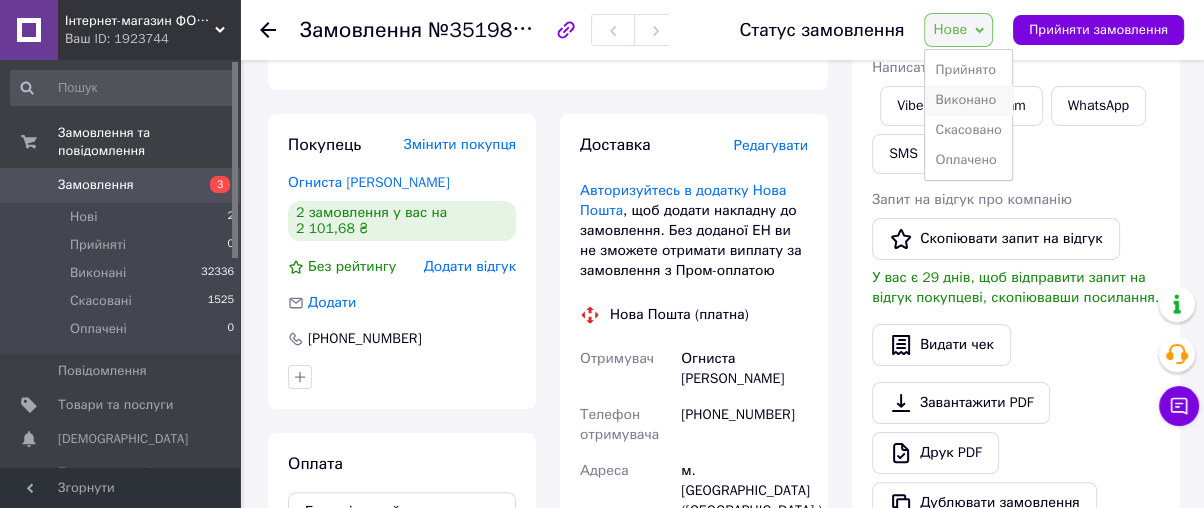 click on "Виконано" at bounding box center (968, 100) 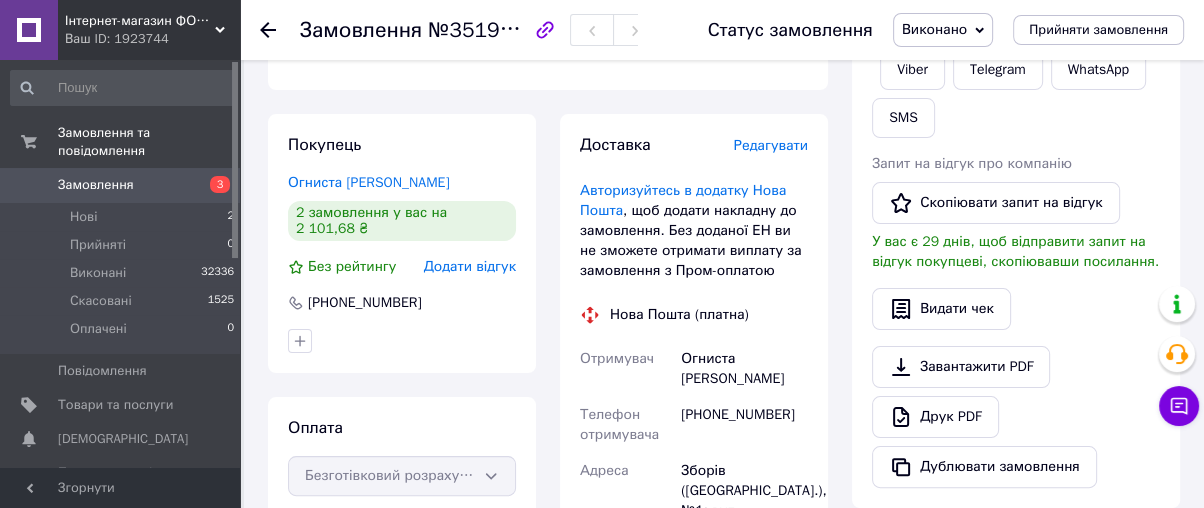 click 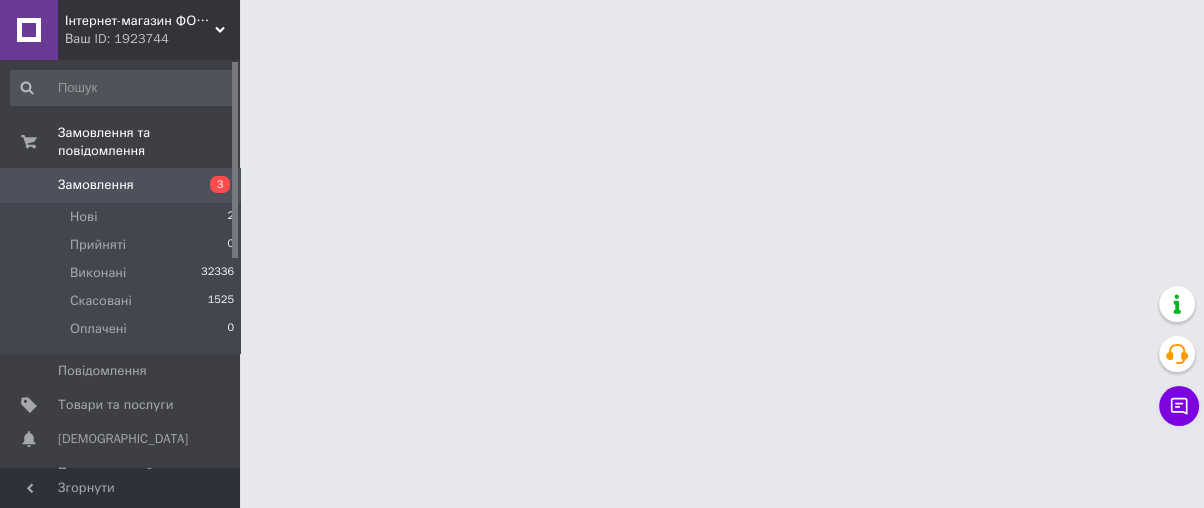 scroll, scrollTop: 0, scrollLeft: 0, axis: both 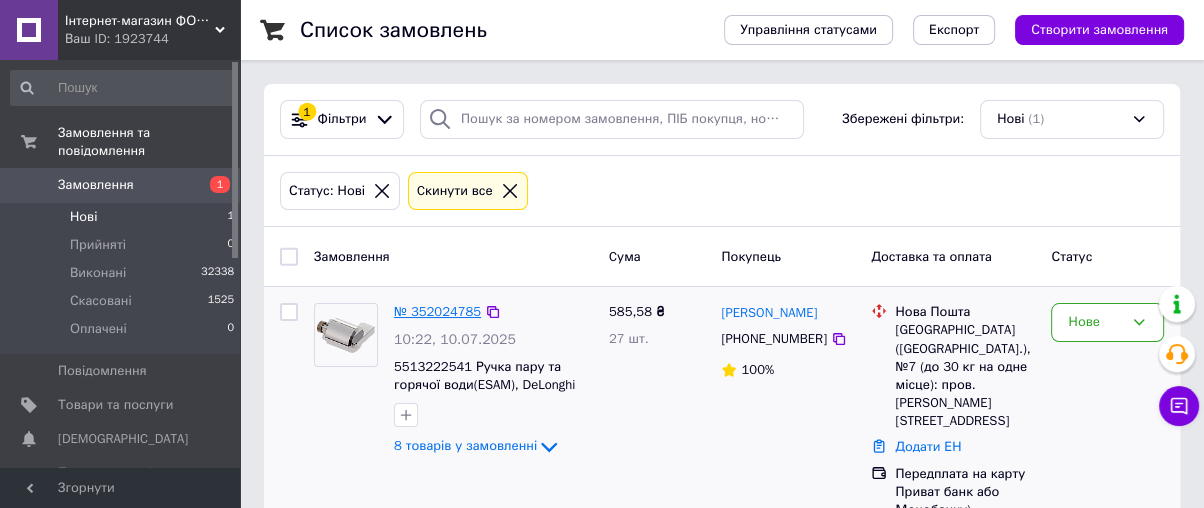 click on "№ 352024785" at bounding box center [437, 311] 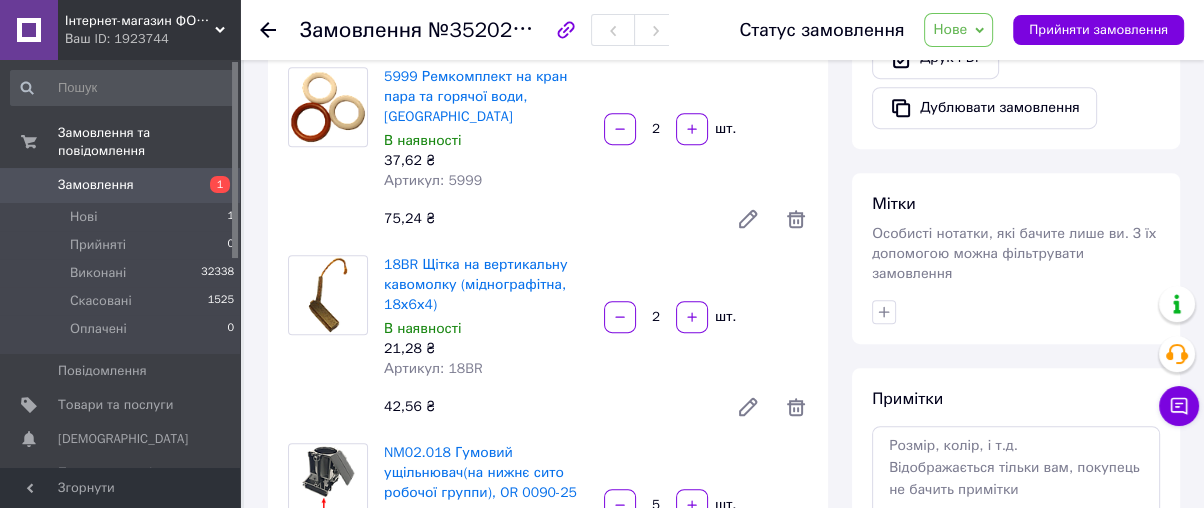 scroll, scrollTop: 777, scrollLeft: 0, axis: vertical 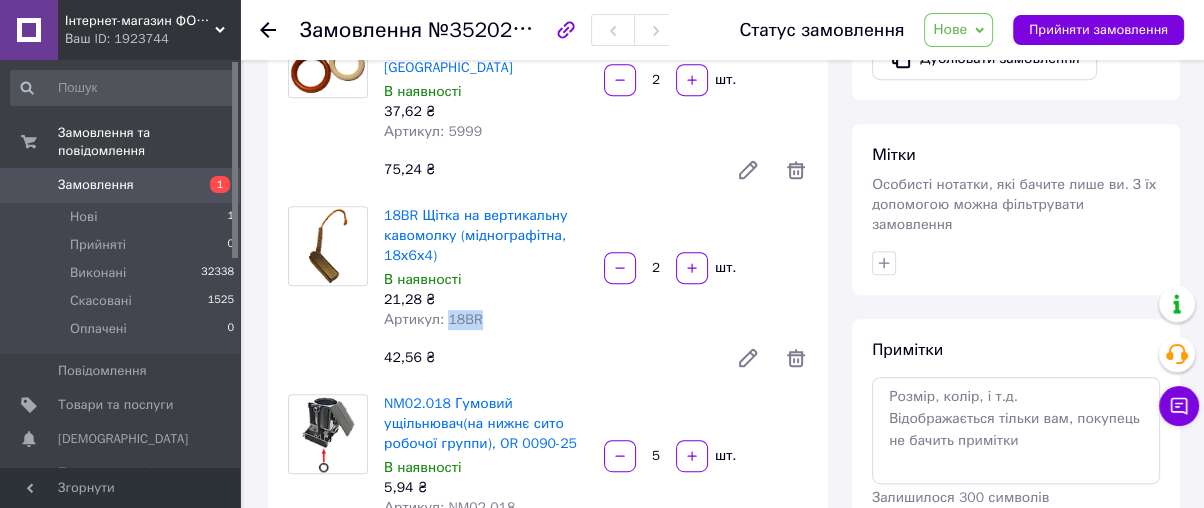 drag, startPoint x: 474, startPoint y: 258, endPoint x: 445, endPoint y: 264, distance: 29.614185 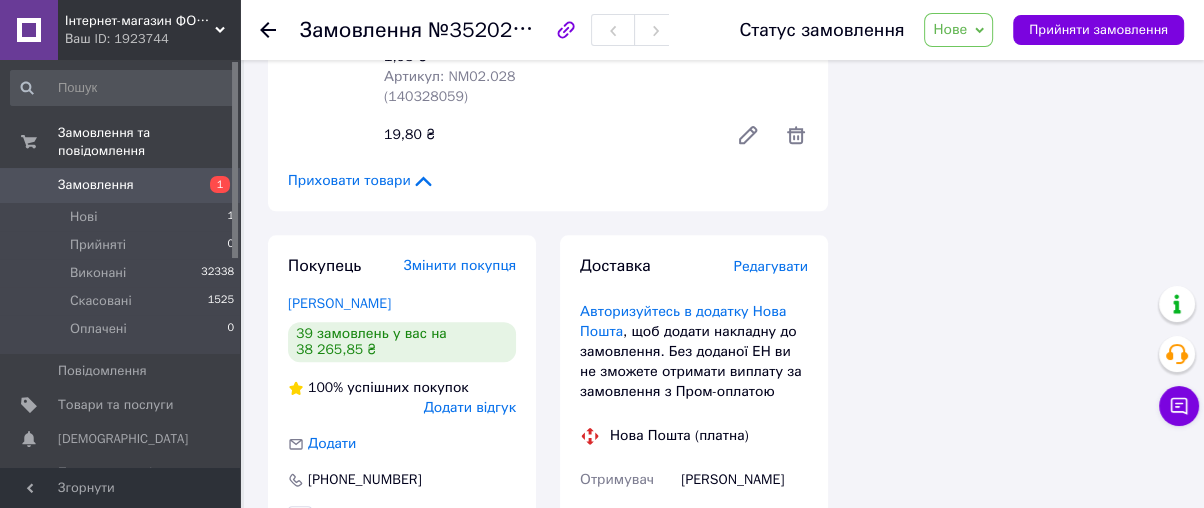 scroll, scrollTop: 1666, scrollLeft: 0, axis: vertical 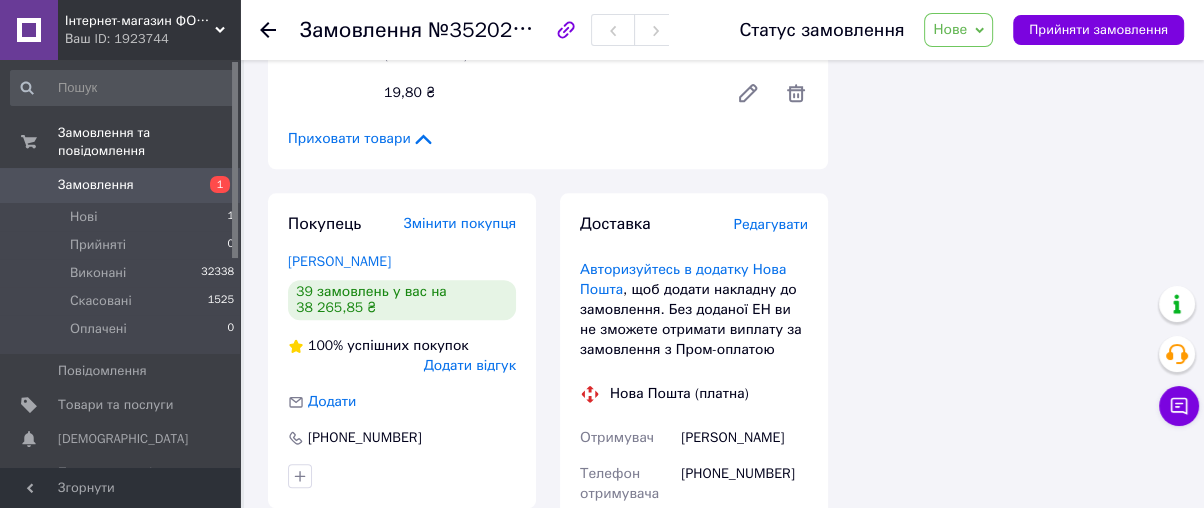 click on "Нове" at bounding box center [950, 29] 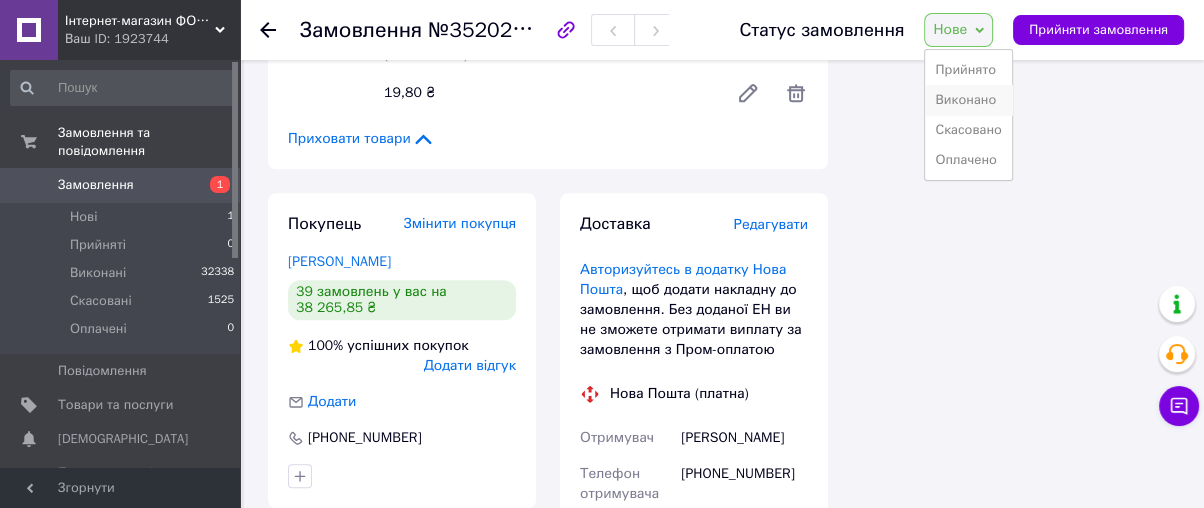 click on "Виконано" at bounding box center (968, 100) 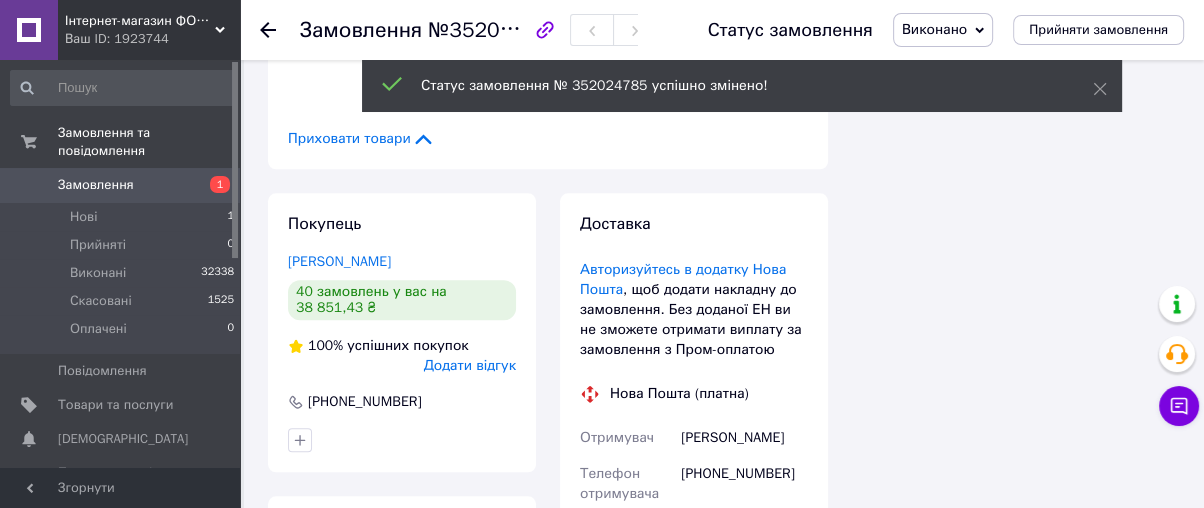 click 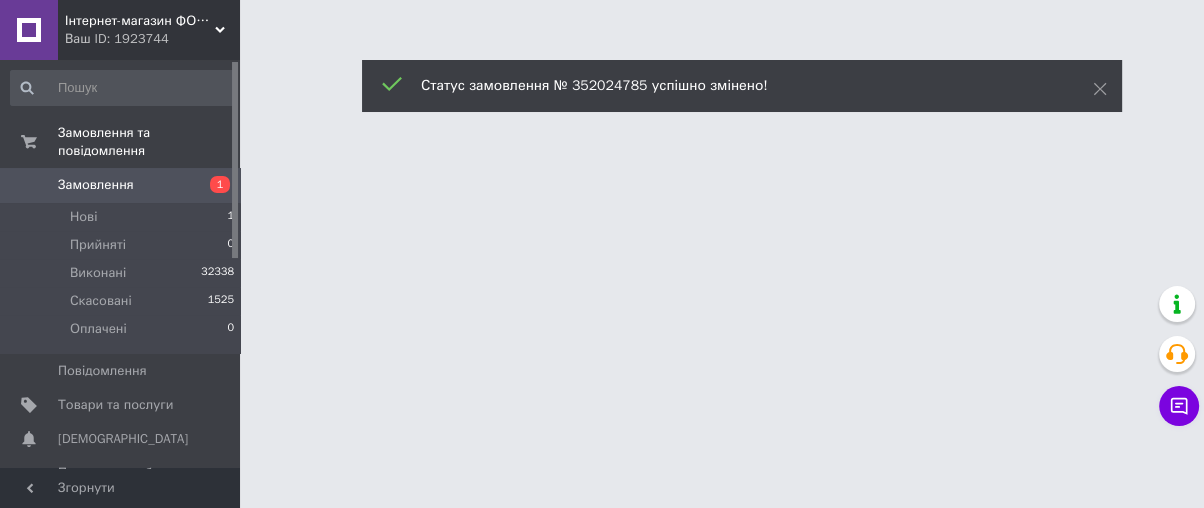 scroll, scrollTop: 0, scrollLeft: 0, axis: both 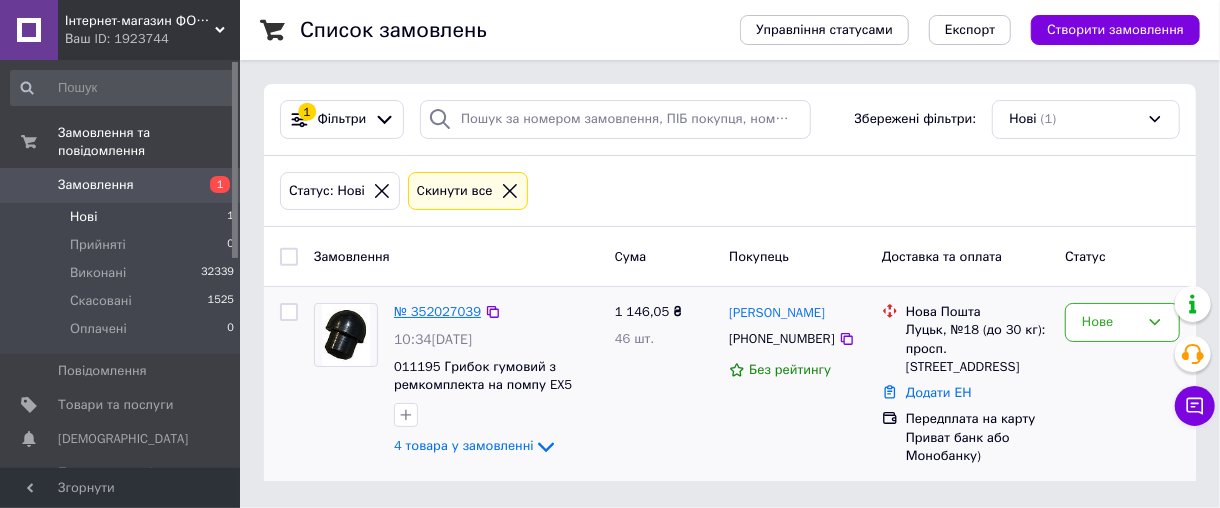 click on "№ 352027039" at bounding box center [437, 311] 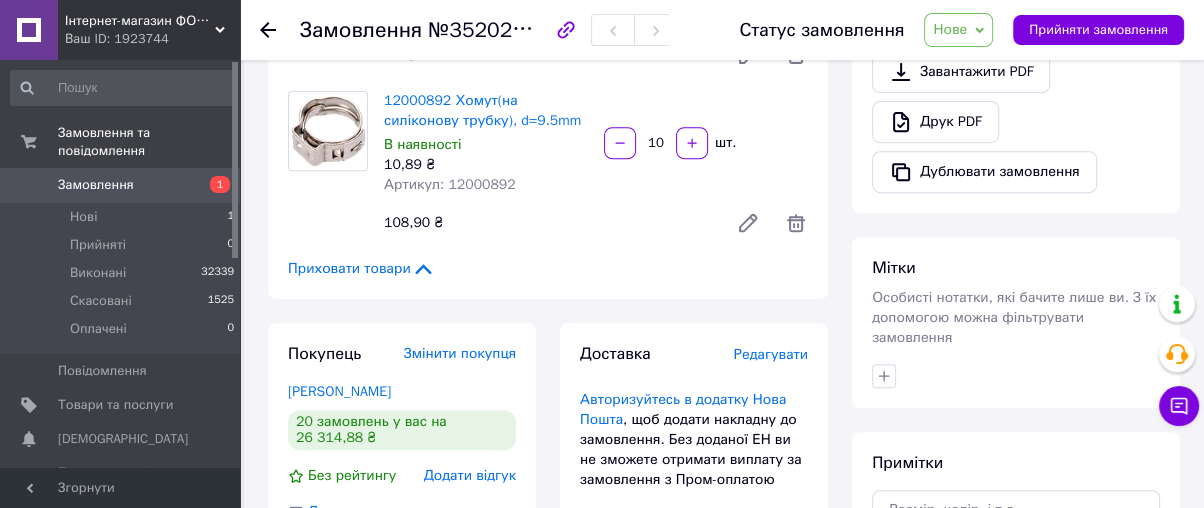 scroll, scrollTop: 666, scrollLeft: 0, axis: vertical 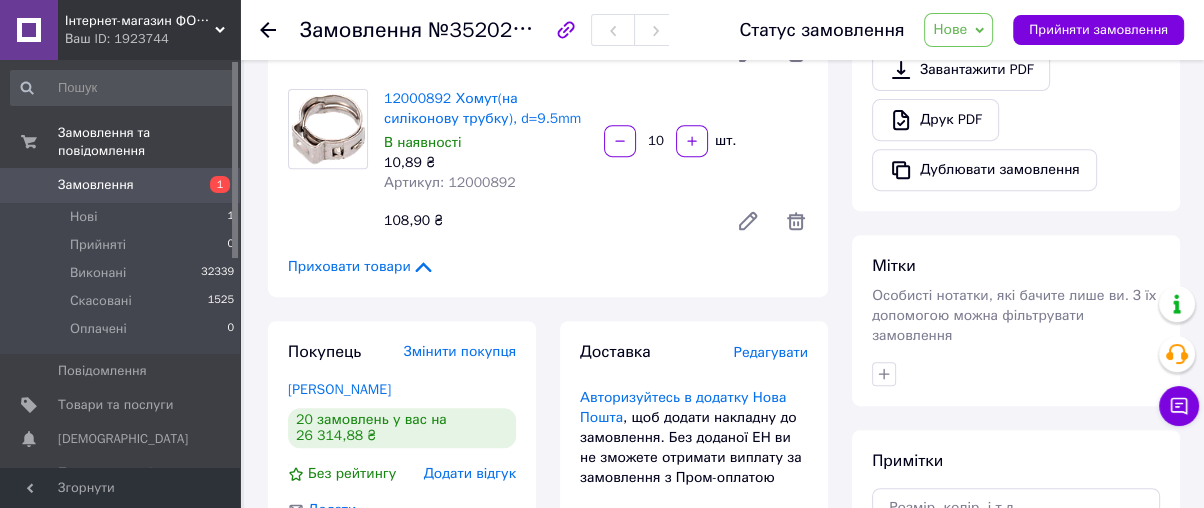 click 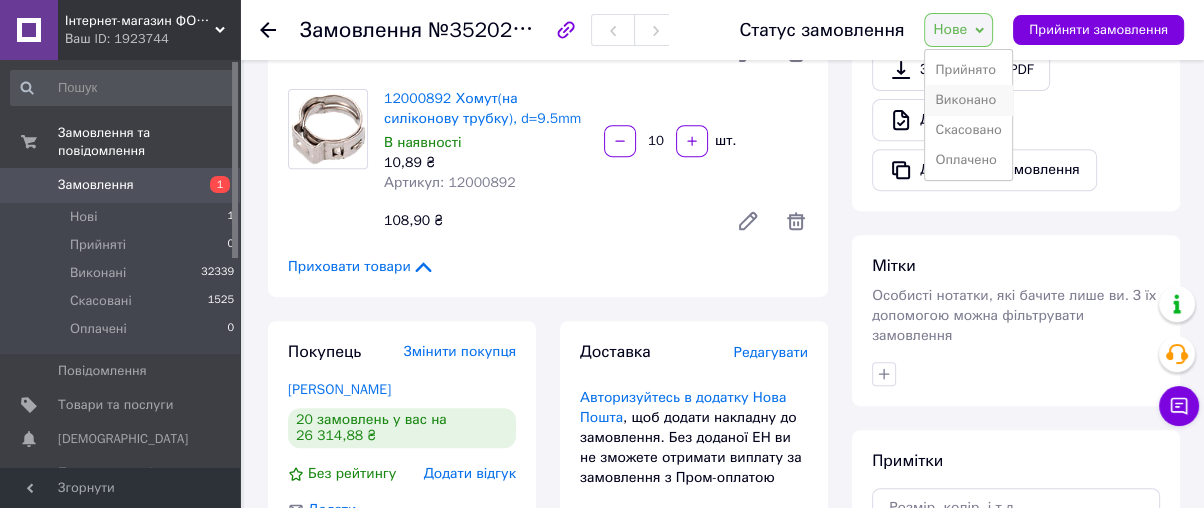 click on "Виконано" at bounding box center (968, 100) 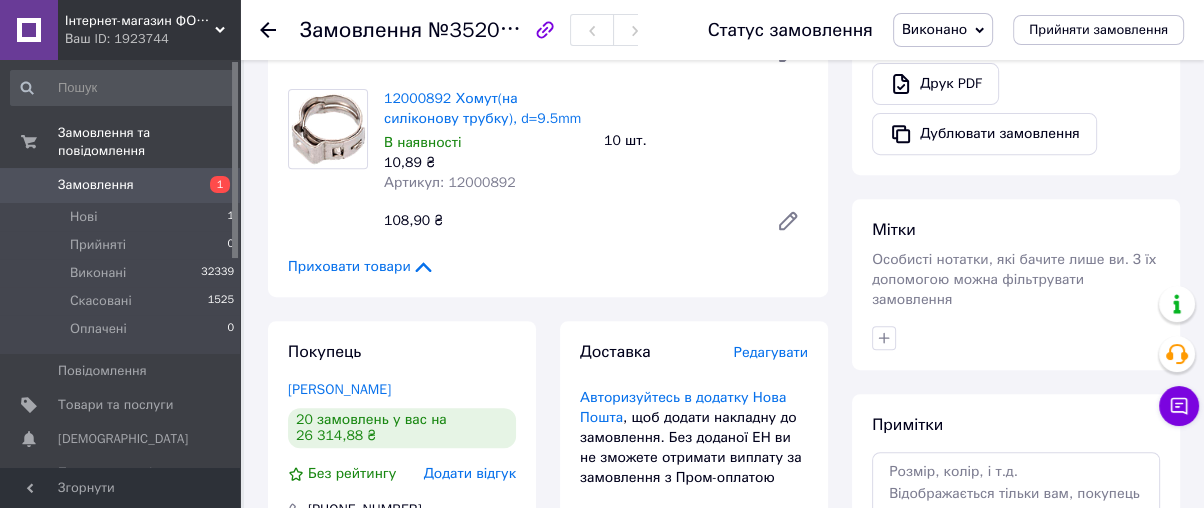 click 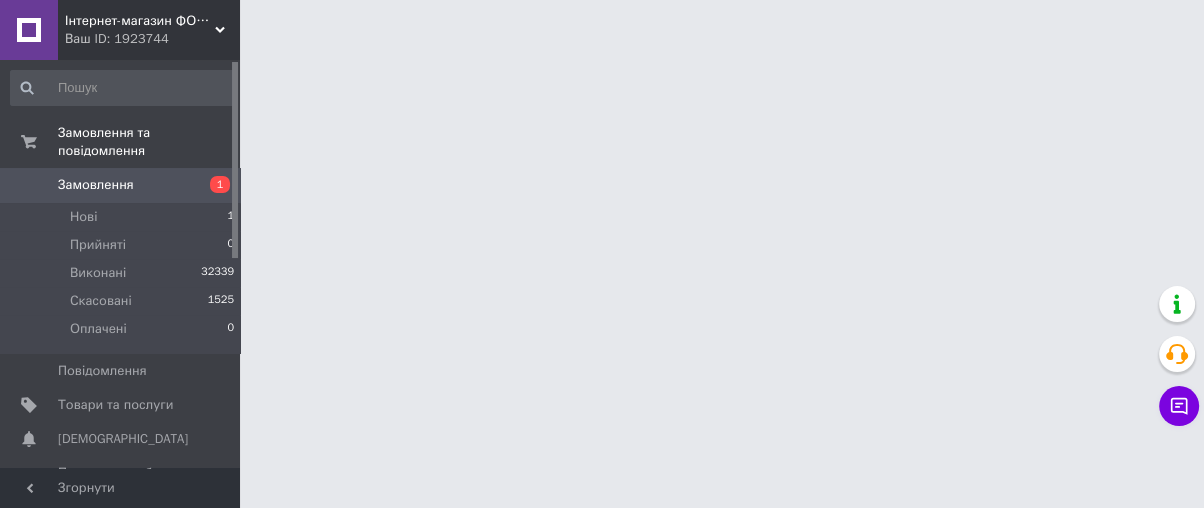 scroll, scrollTop: 0, scrollLeft: 0, axis: both 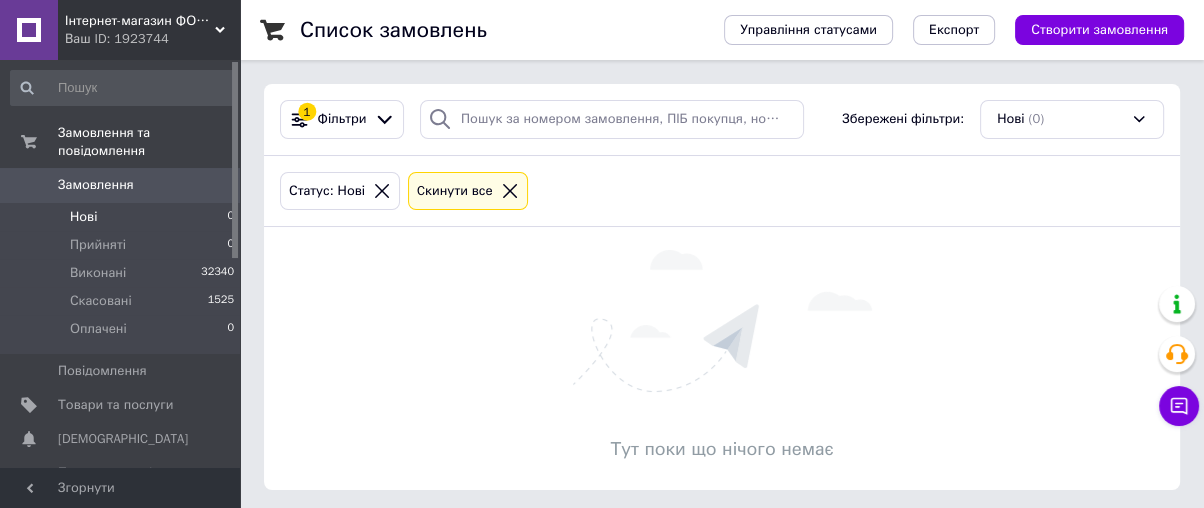 click on "Інтернет-магазин ФОП [PERSON_NAME]" at bounding box center [140, 21] 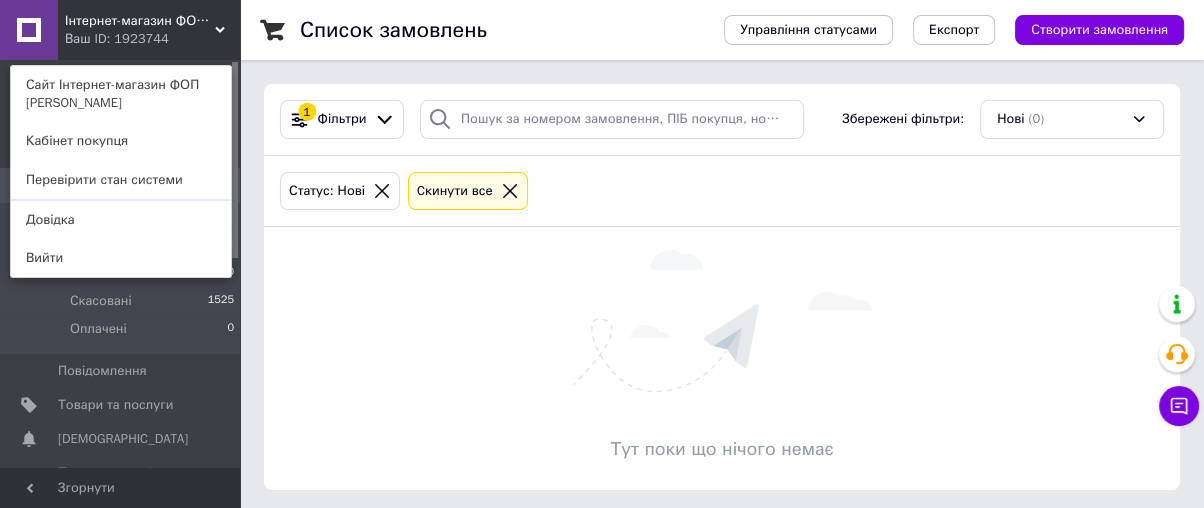 click on "Тут поки що нічого немає" at bounding box center [722, 358] 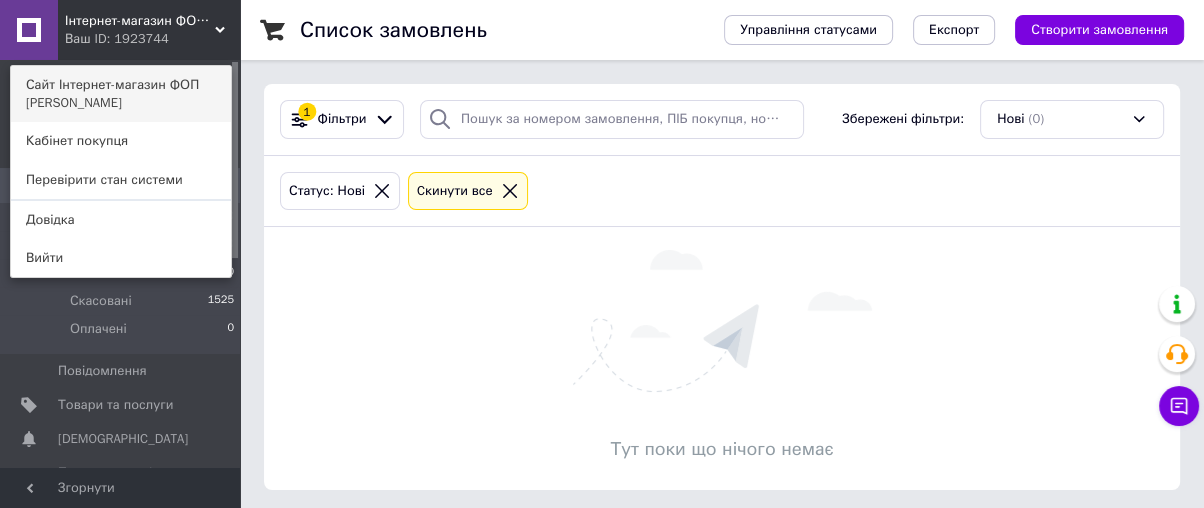 click on "Сайт Інтернет-магазин ФОП [PERSON_NAME]" at bounding box center [121, 94] 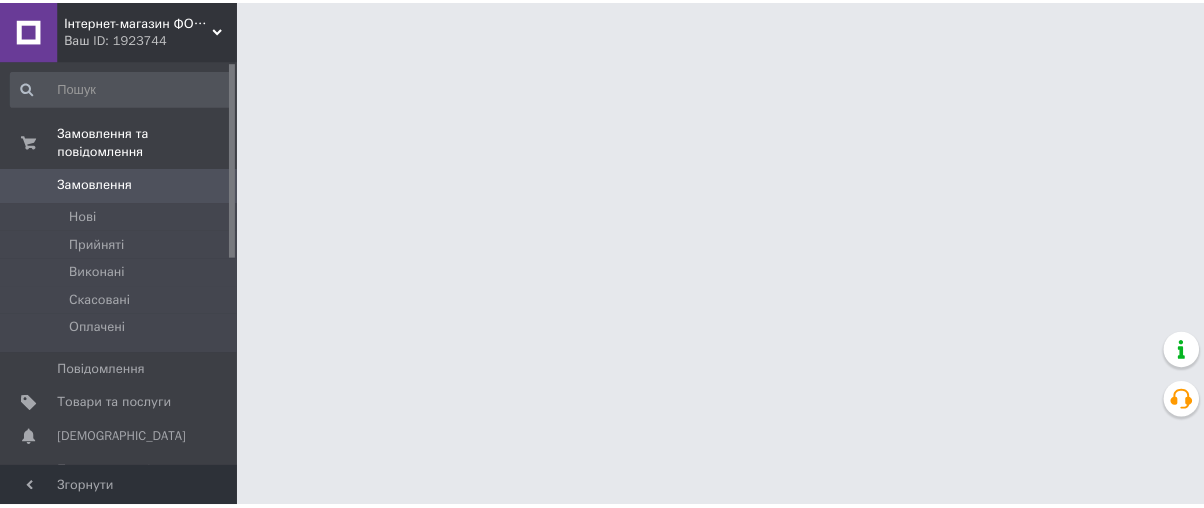 scroll, scrollTop: 0, scrollLeft: 0, axis: both 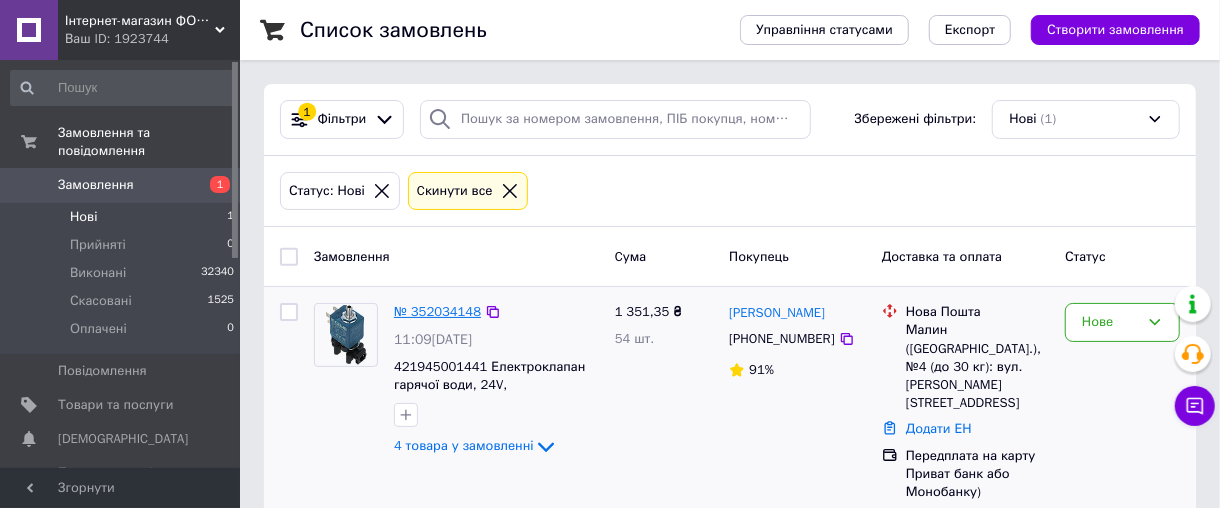 click on "№ 352034148" at bounding box center (437, 311) 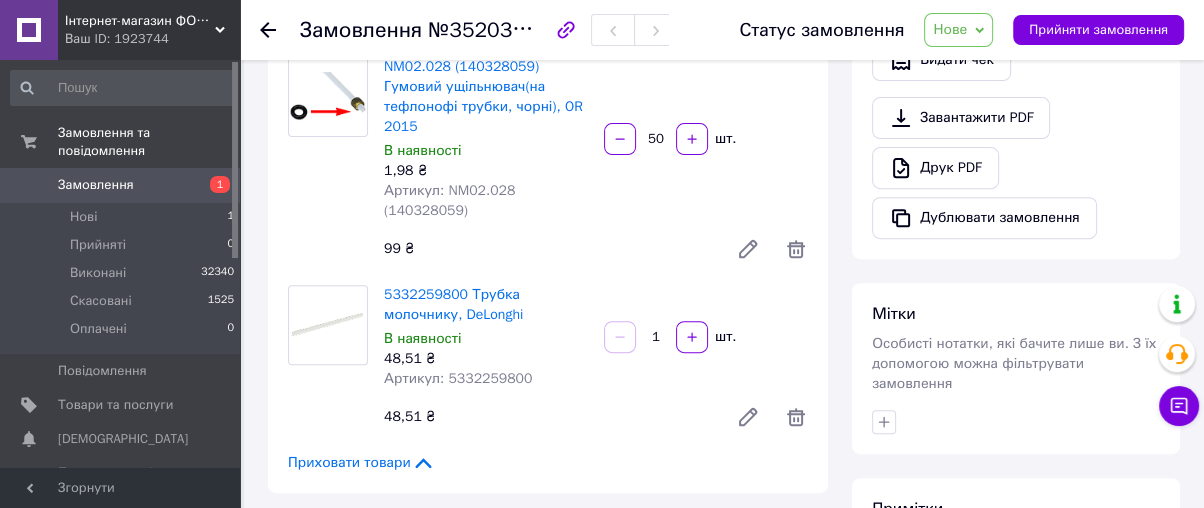 scroll, scrollTop: 666, scrollLeft: 0, axis: vertical 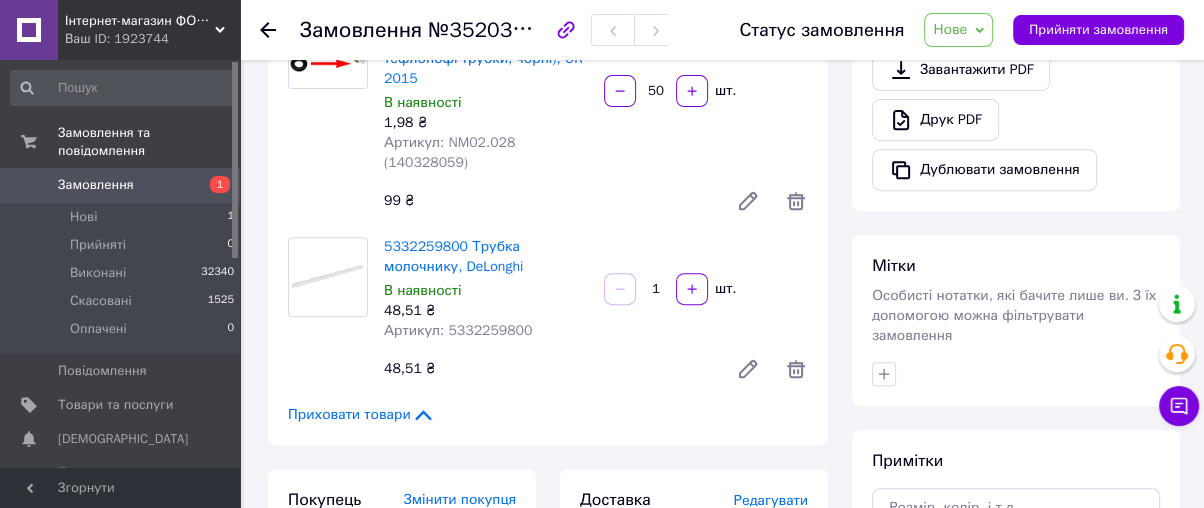 click on "Нове" at bounding box center [958, 30] 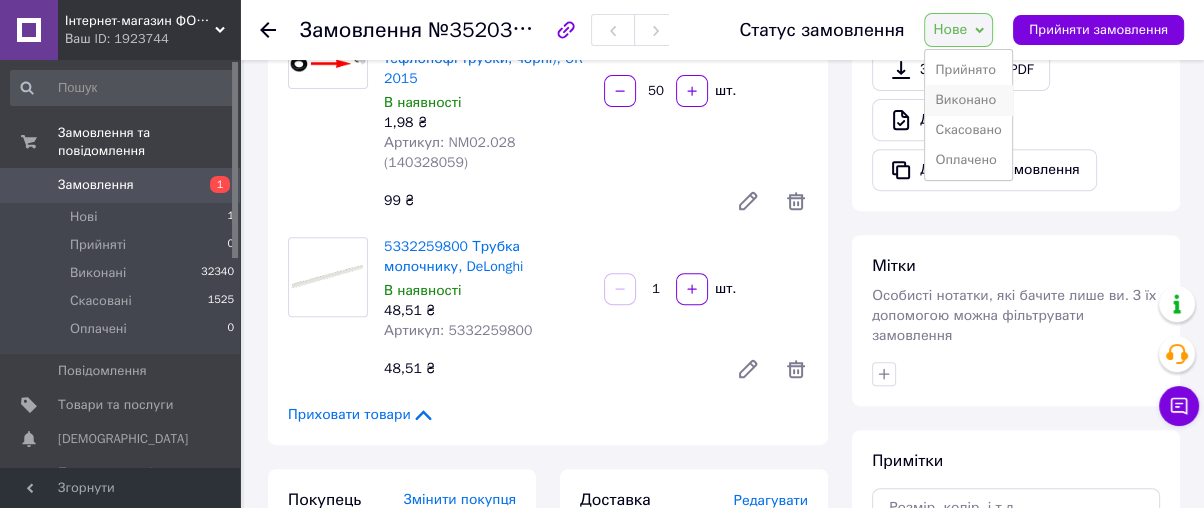 click on "Виконано" at bounding box center [968, 100] 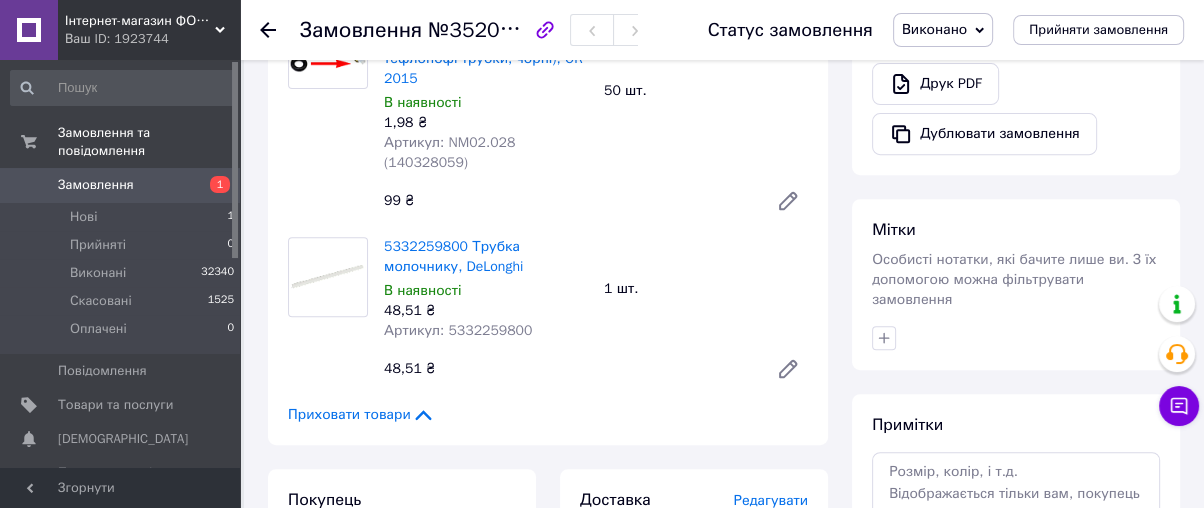 click 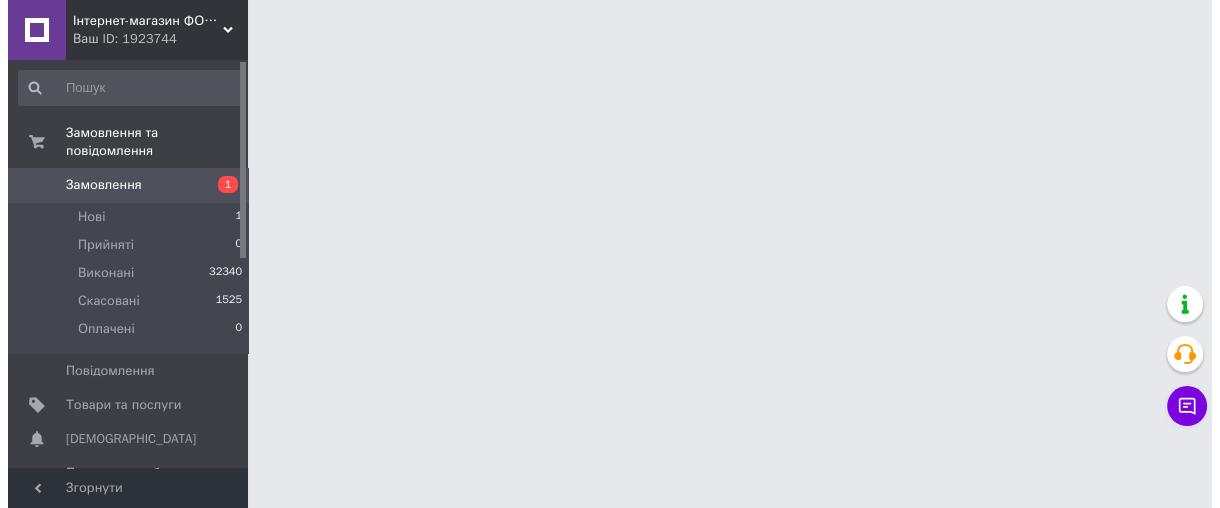 scroll, scrollTop: 0, scrollLeft: 0, axis: both 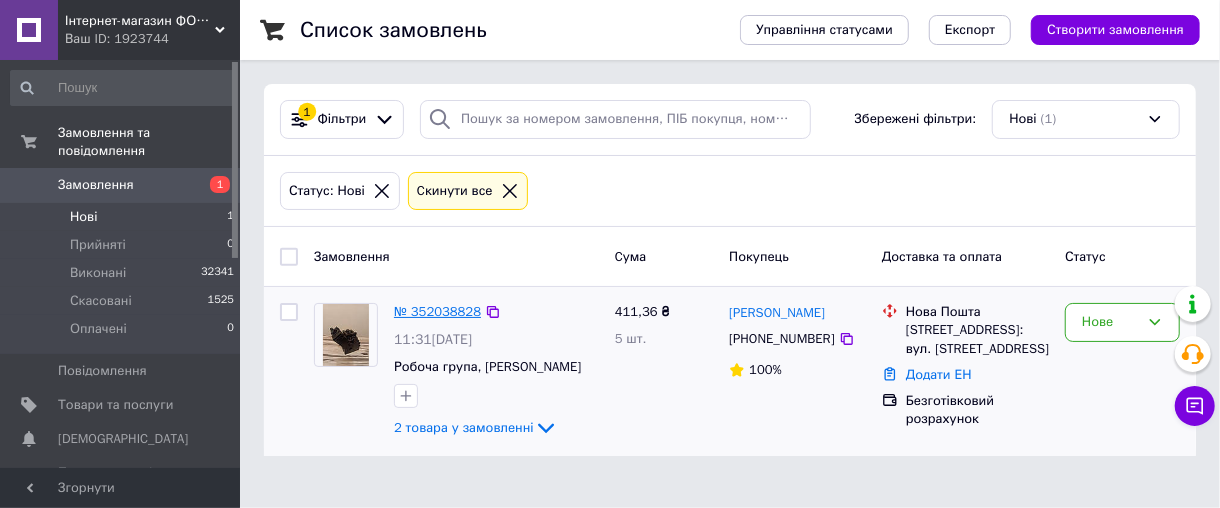 click on "№ 352038828" at bounding box center (437, 311) 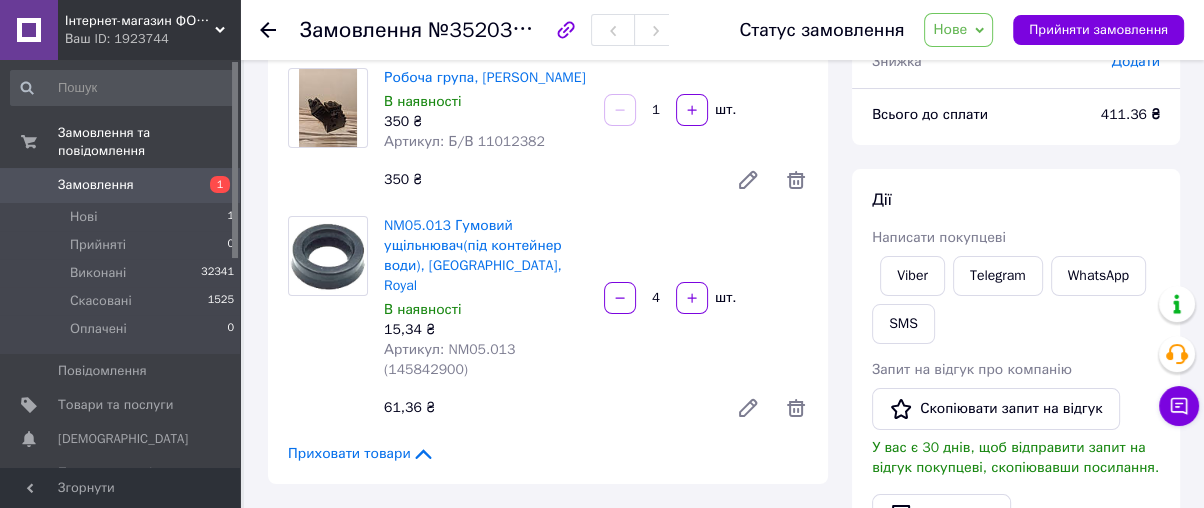 scroll, scrollTop: 111, scrollLeft: 0, axis: vertical 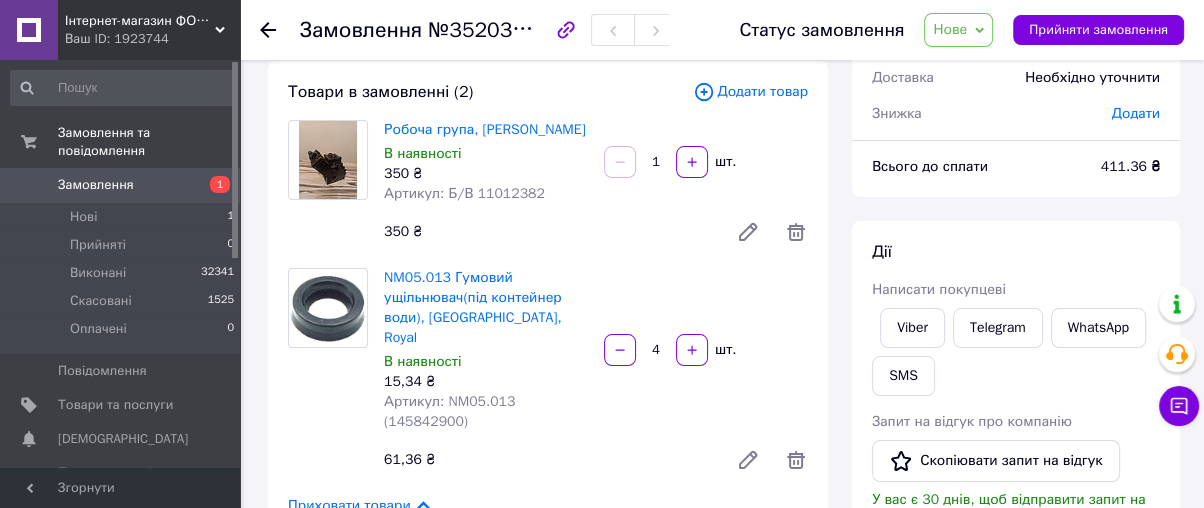click on "Нове" at bounding box center (958, 30) 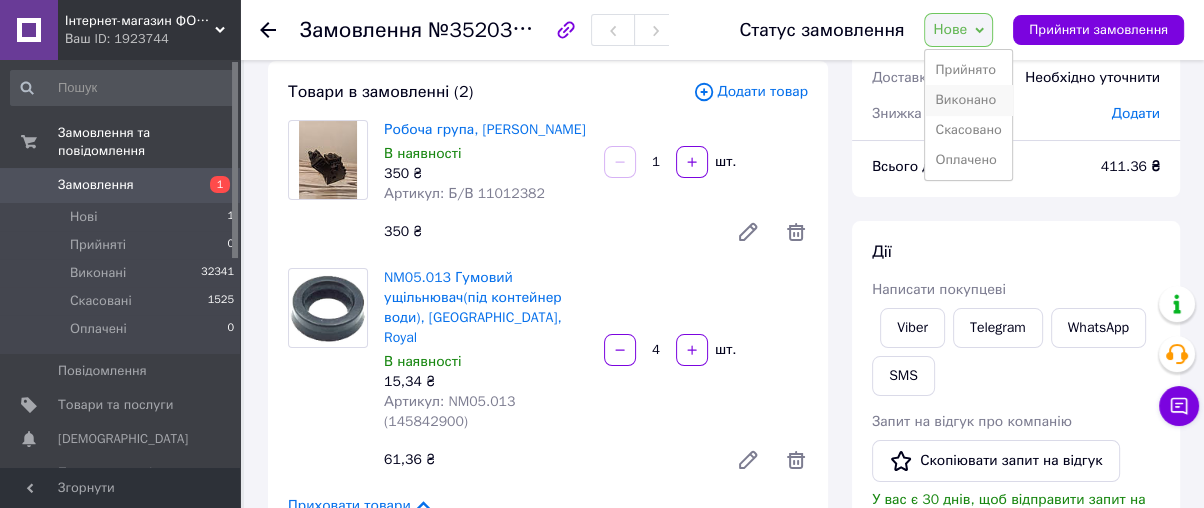 click on "Виконано" at bounding box center (968, 100) 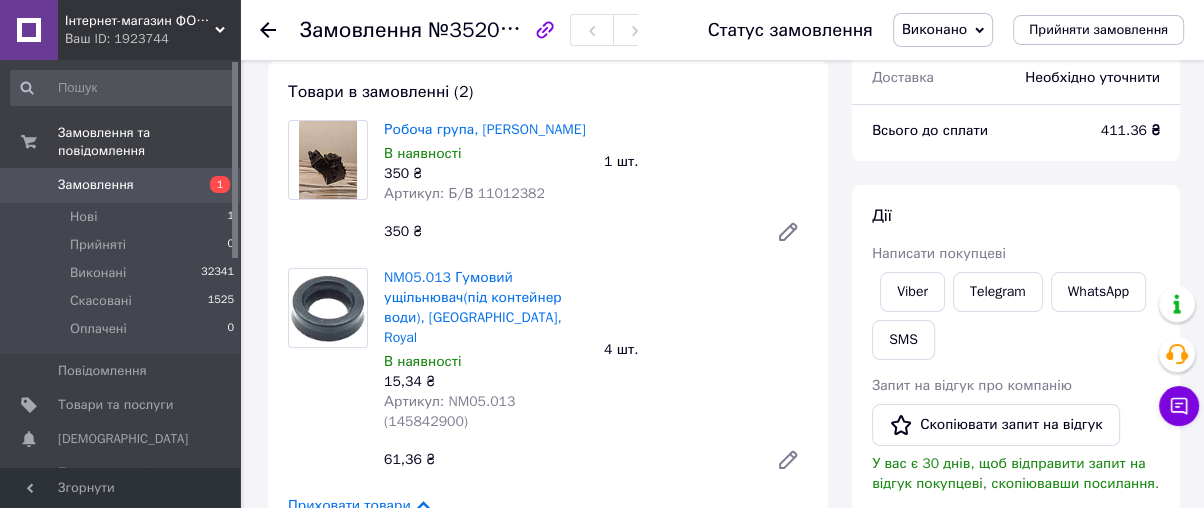click 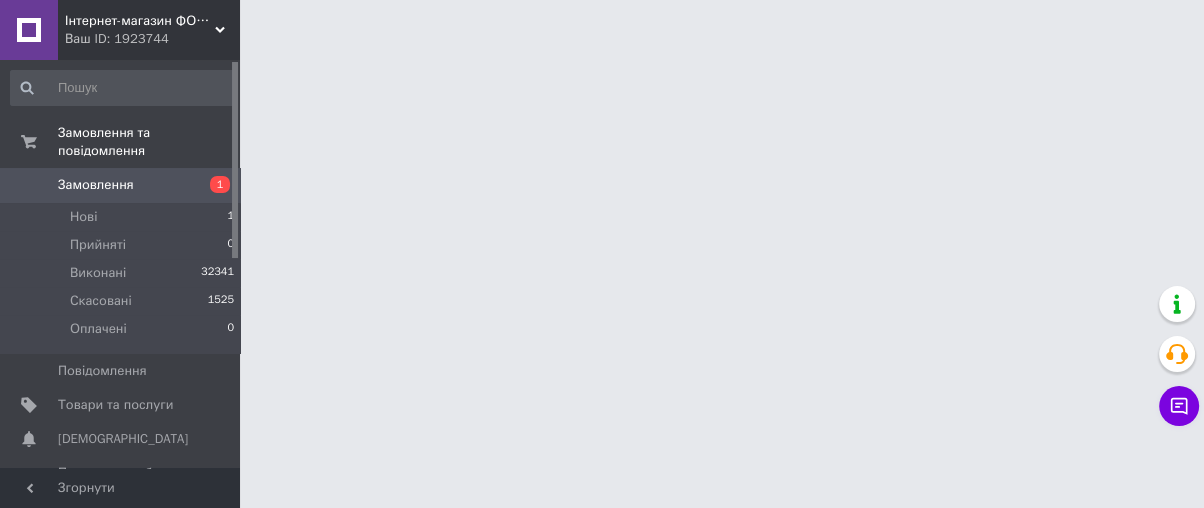 scroll, scrollTop: 0, scrollLeft: 0, axis: both 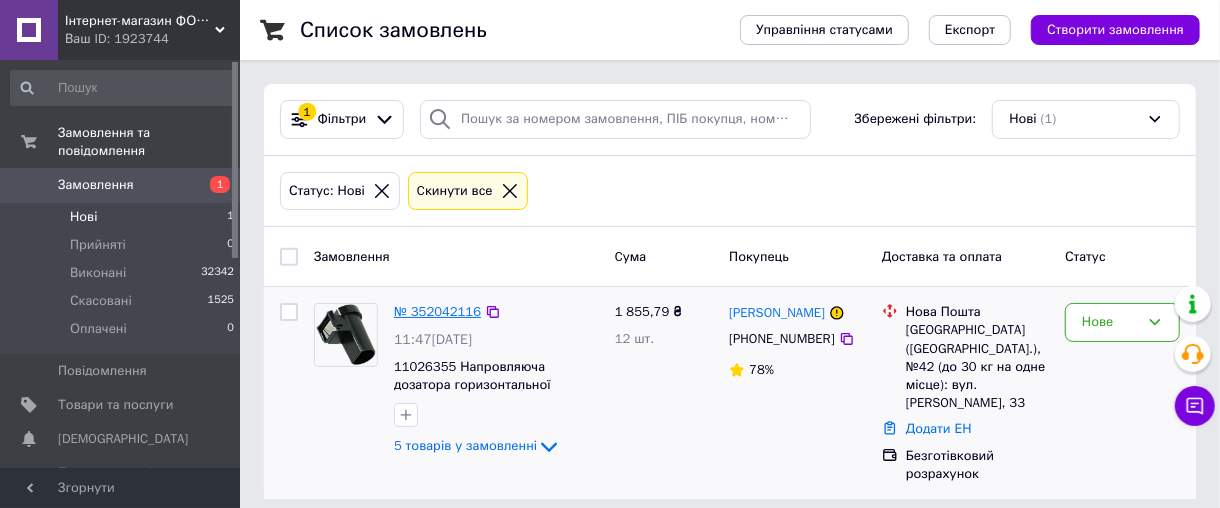 click on "№ 352042116" at bounding box center [437, 311] 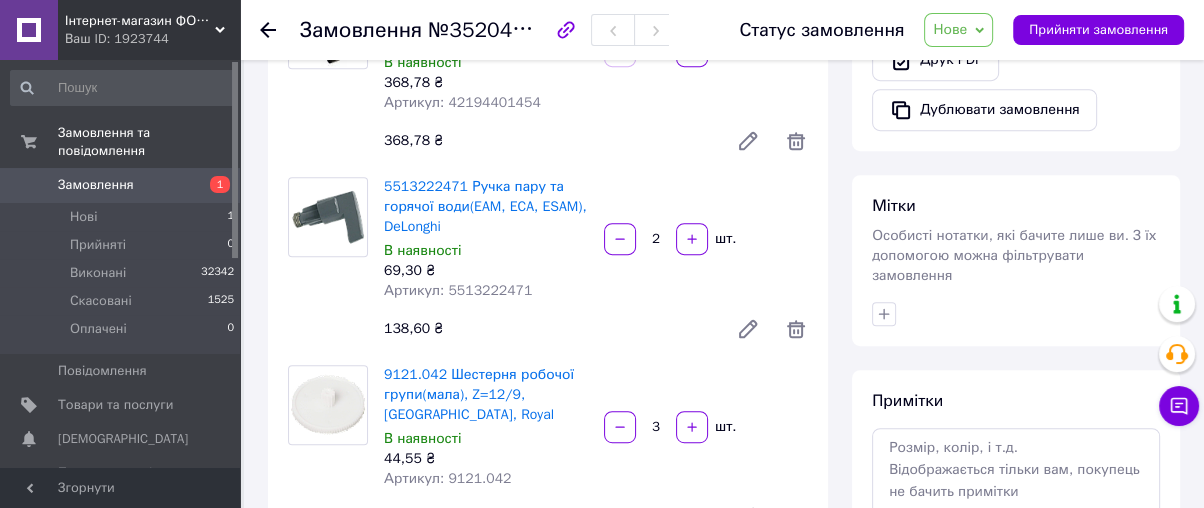 scroll, scrollTop: 777, scrollLeft: 0, axis: vertical 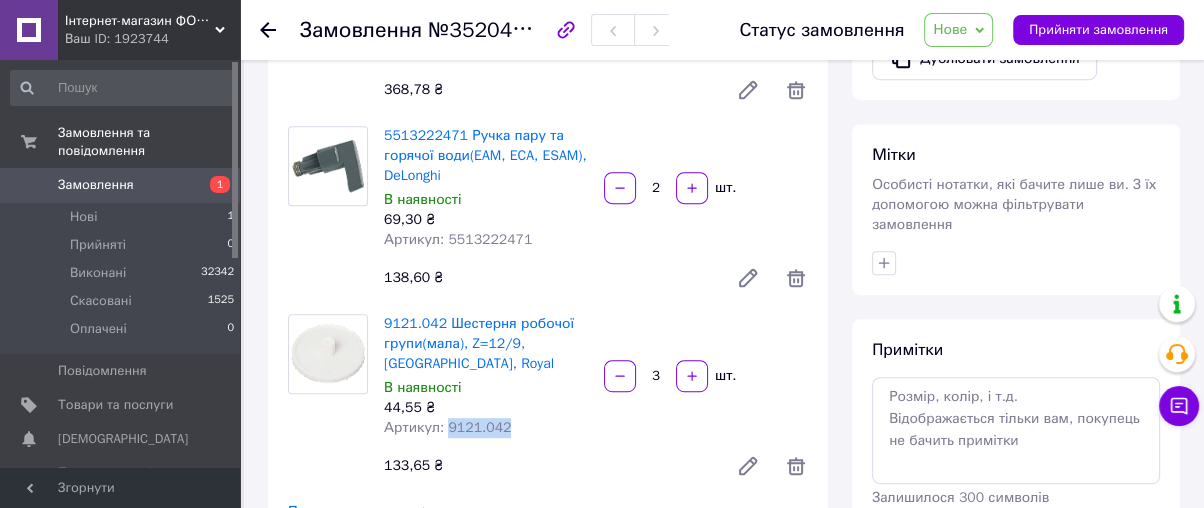 drag, startPoint x: 480, startPoint y: 353, endPoint x: 449, endPoint y: 353, distance: 31 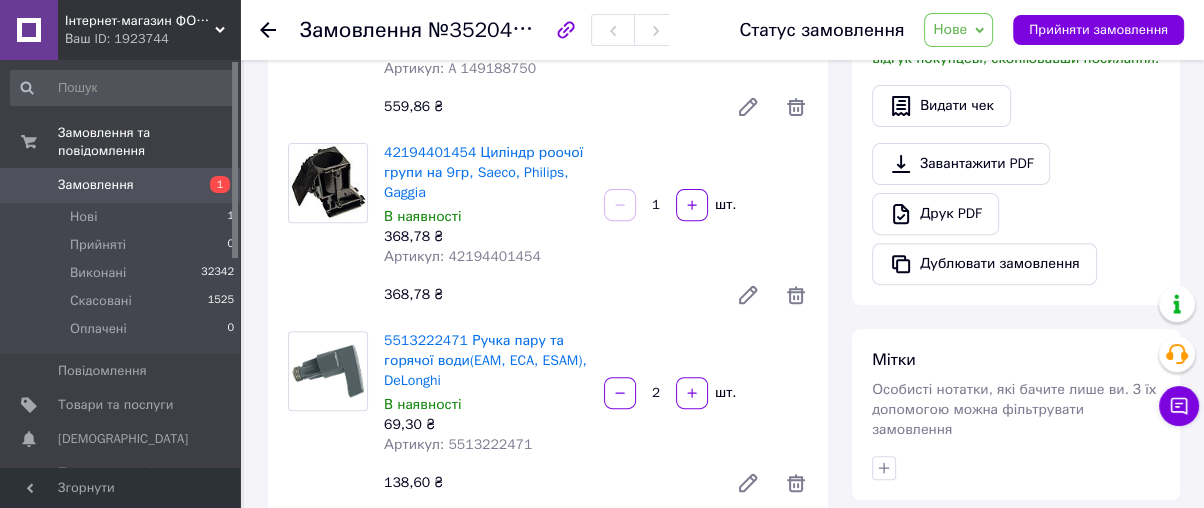 scroll, scrollTop: 555, scrollLeft: 0, axis: vertical 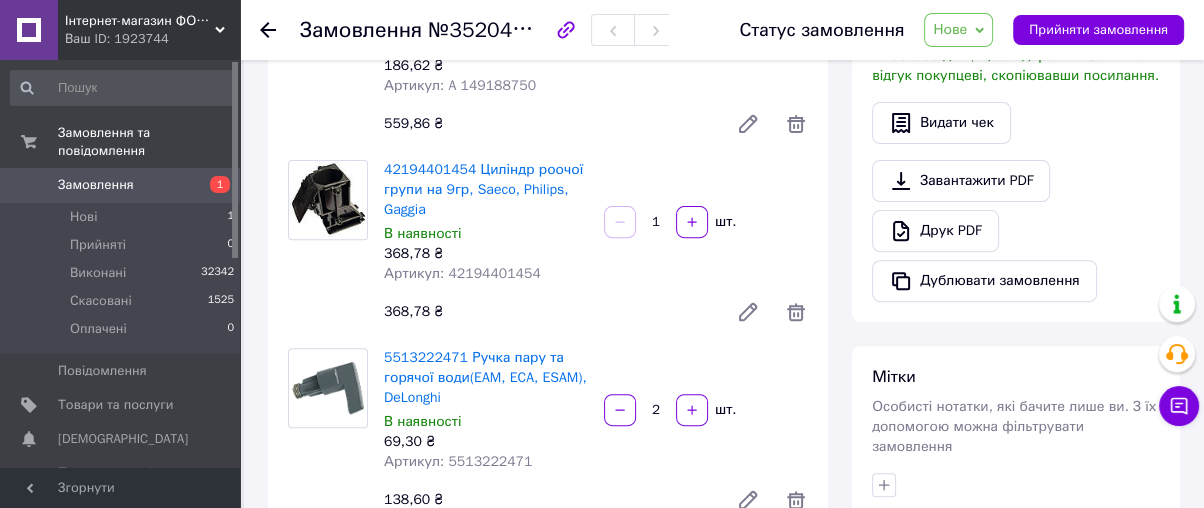 click on "Нове" at bounding box center (950, 29) 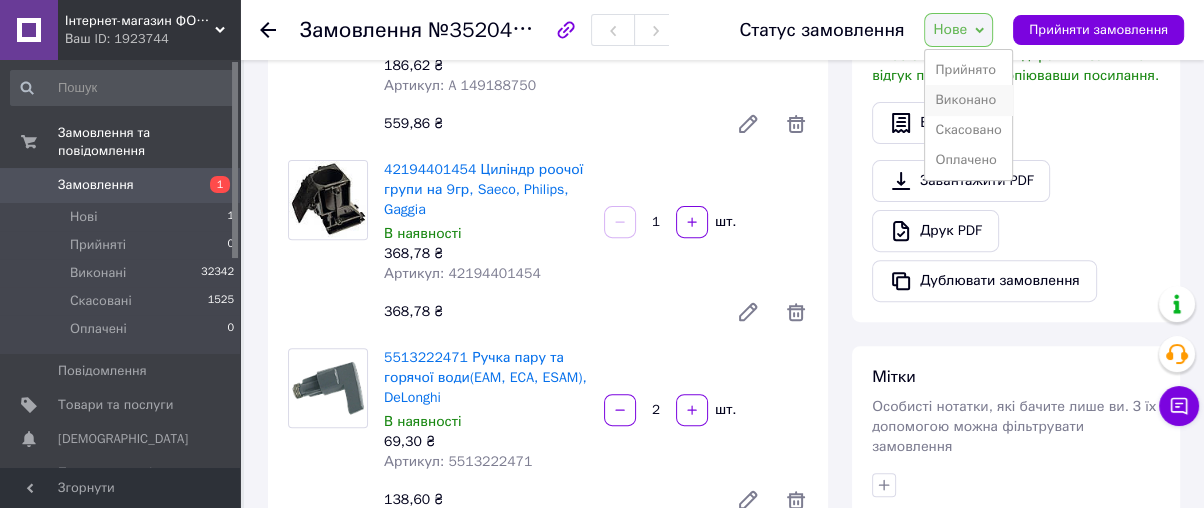 click on "Виконано" at bounding box center (968, 100) 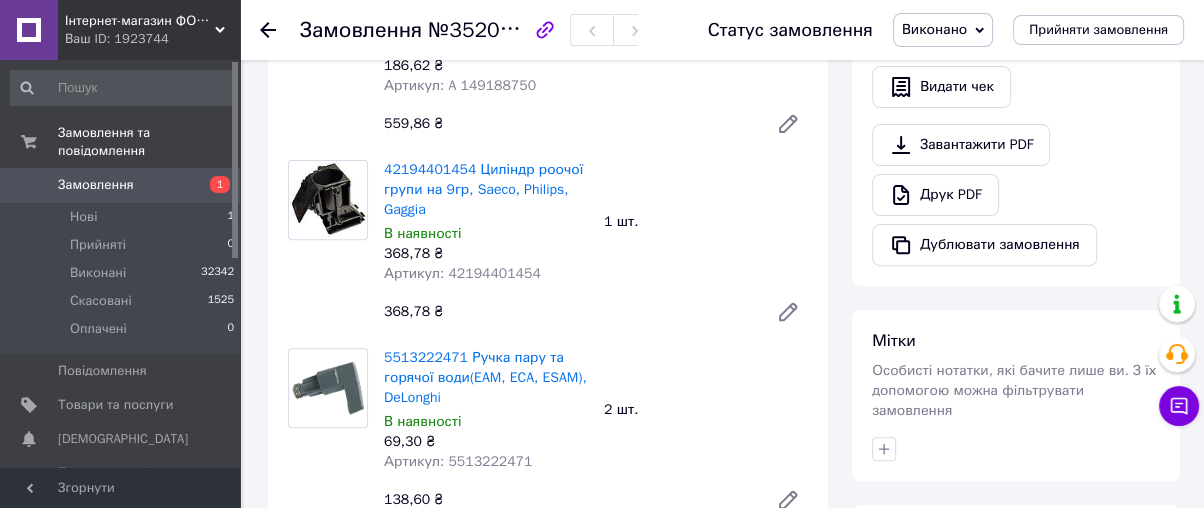 click 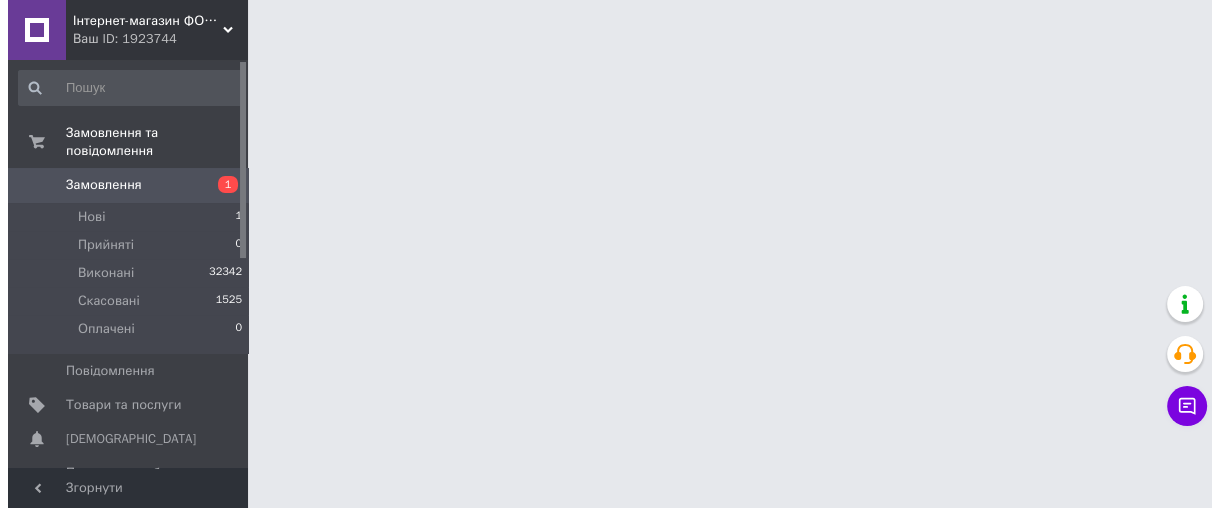 scroll, scrollTop: 0, scrollLeft: 0, axis: both 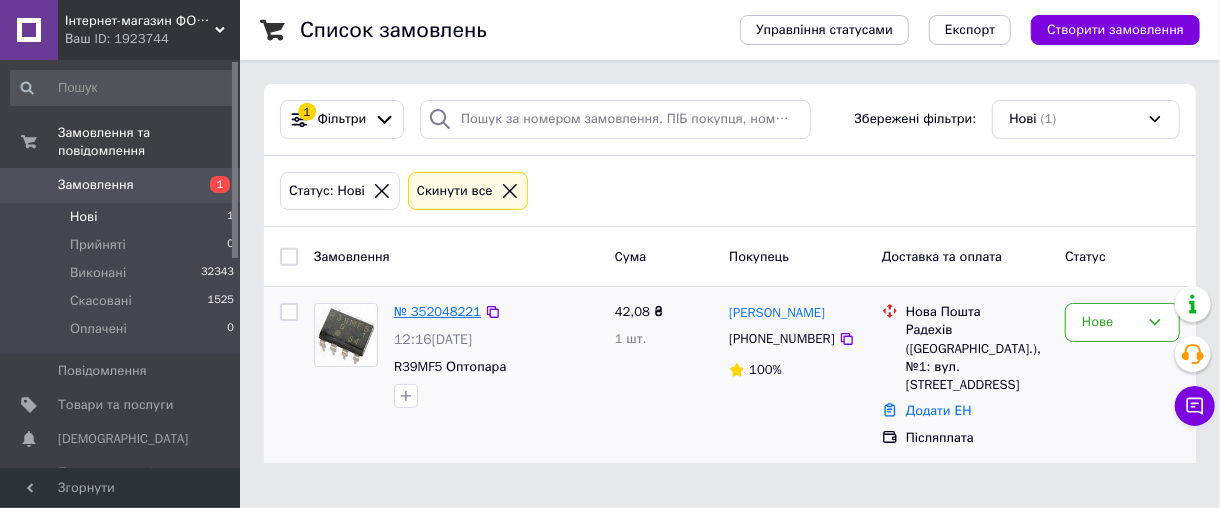 click on "№ 352048221" at bounding box center (437, 311) 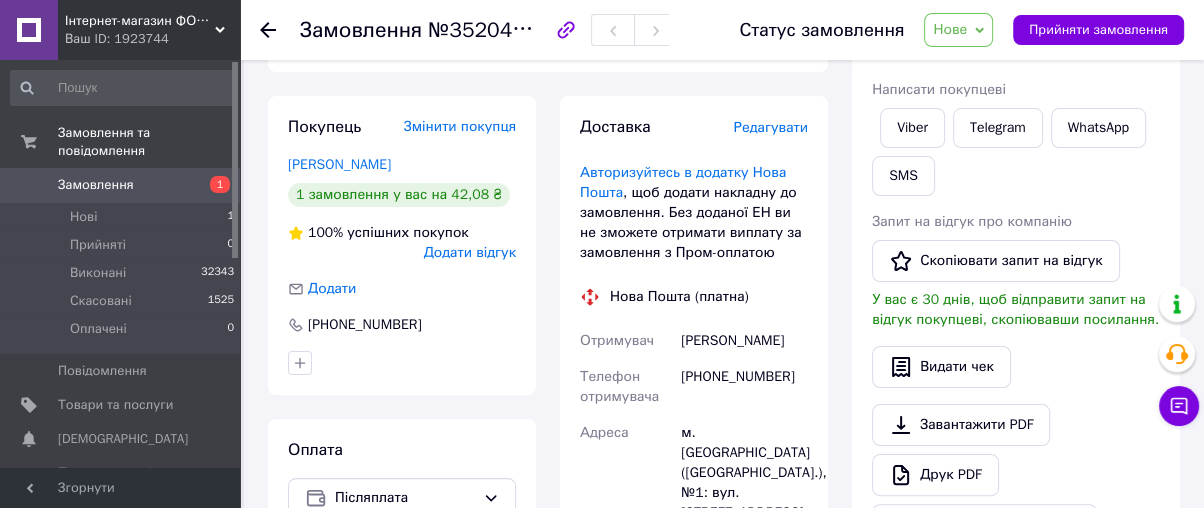 scroll, scrollTop: 444, scrollLeft: 0, axis: vertical 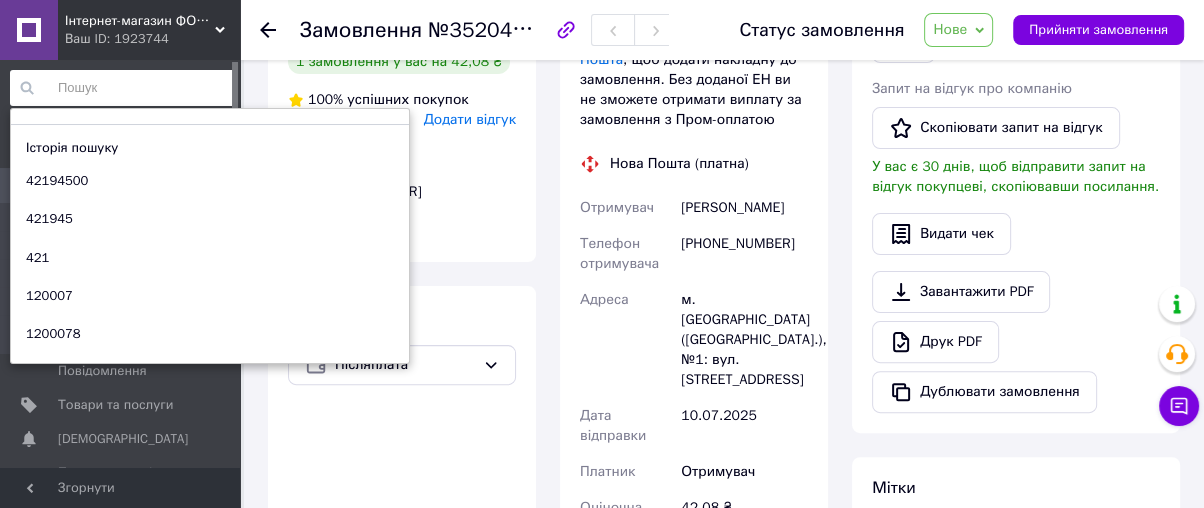 click at bounding box center [123, 88] 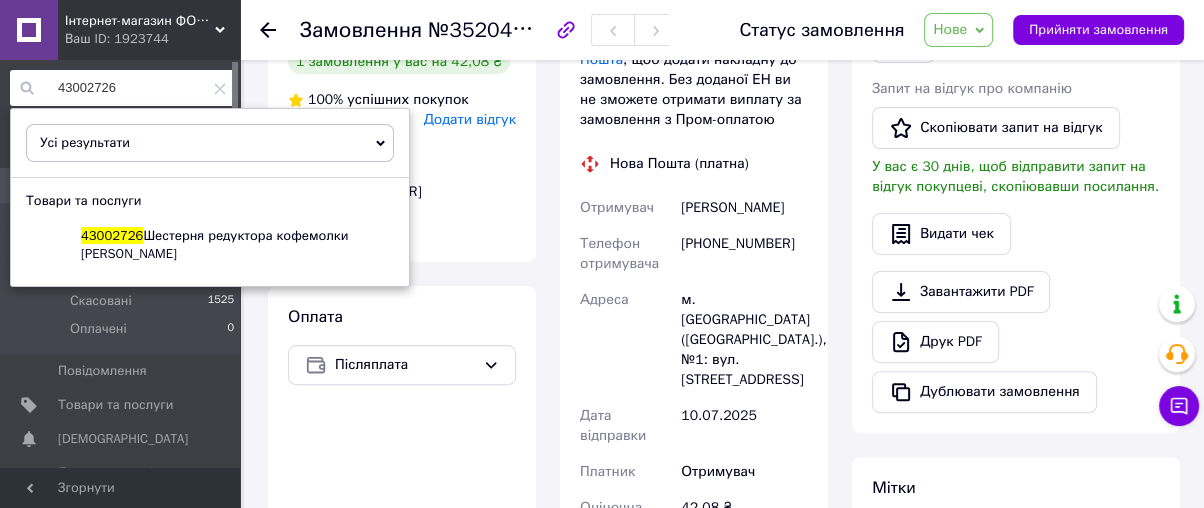 type on "43002726" 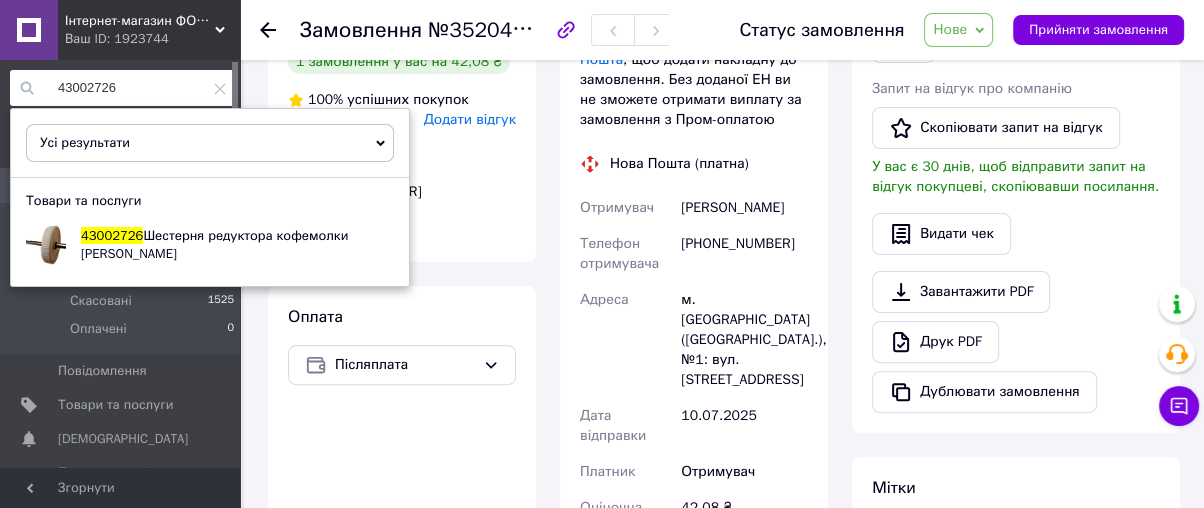 click on "Покупець Змінити покупця [PERSON_NAME] 1 замовлення у вас на 42,08 ₴ 100%   успішних покупок Додати відгук Додати [PHONE_NUMBER] Оплата Післяплата" at bounding box center [402, 366] 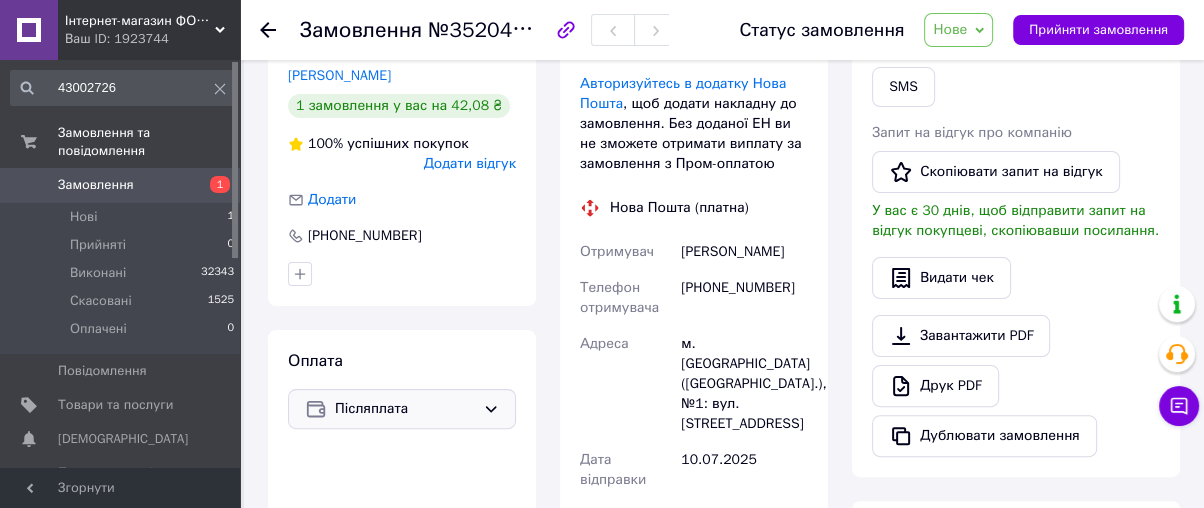scroll, scrollTop: 444, scrollLeft: 0, axis: vertical 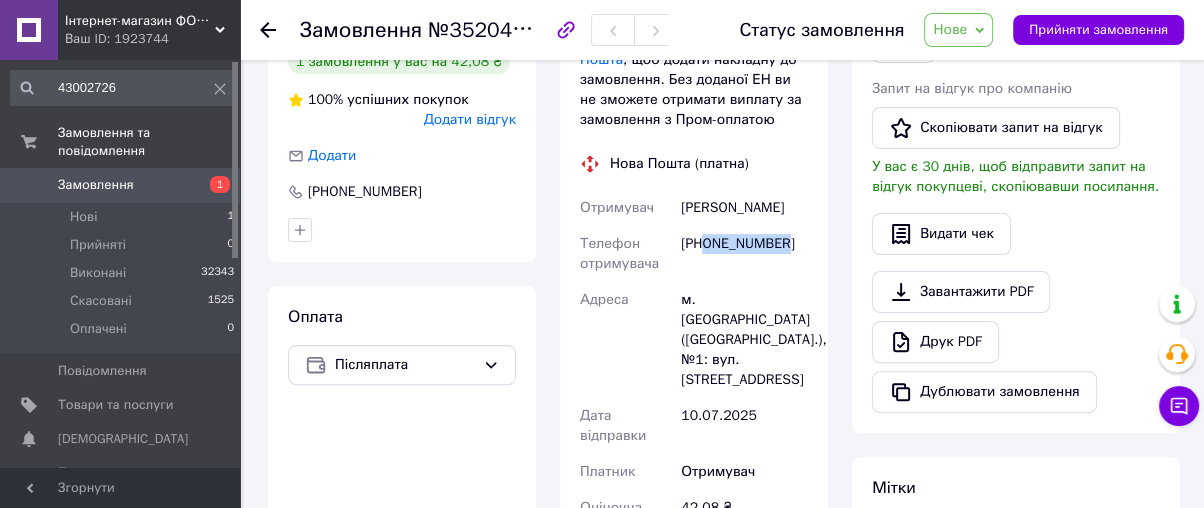 drag, startPoint x: 776, startPoint y: 240, endPoint x: 709, endPoint y: 237, distance: 67.06713 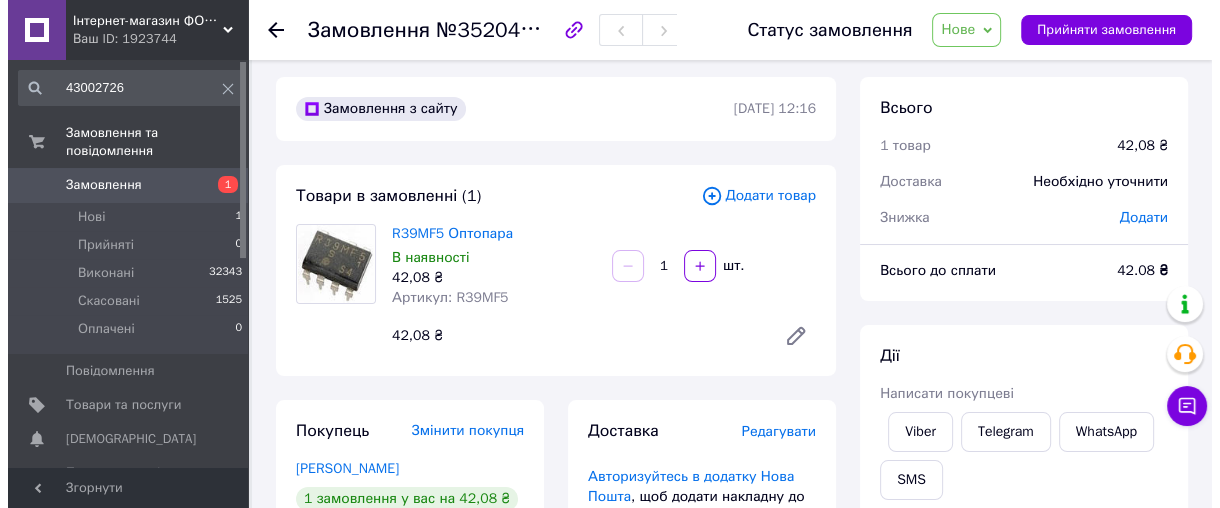 scroll, scrollTop: 0, scrollLeft: 0, axis: both 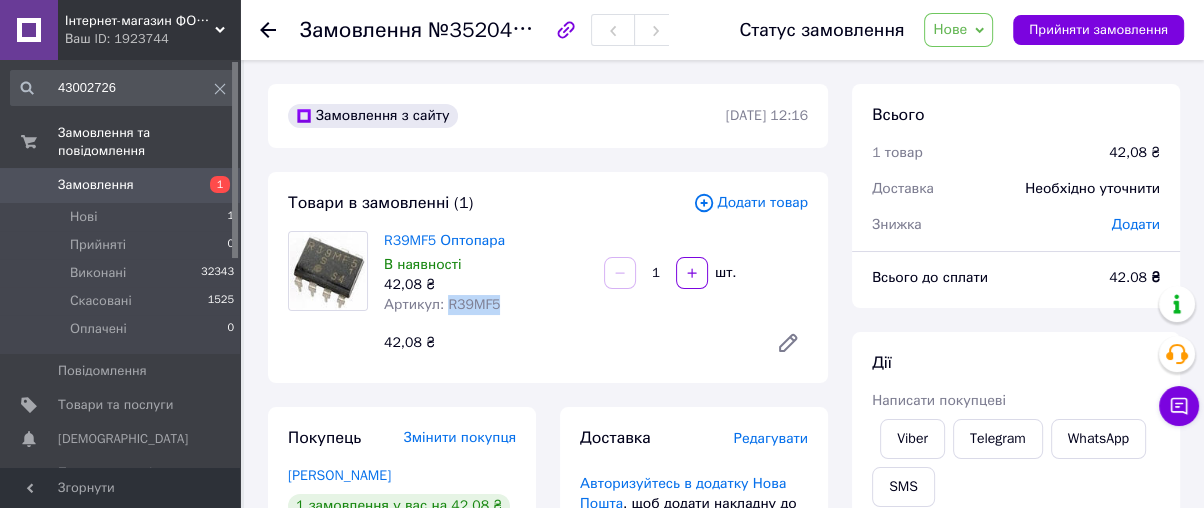 drag, startPoint x: 499, startPoint y: 303, endPoint x: 441, endPoint y: 305, distance: 58.034473 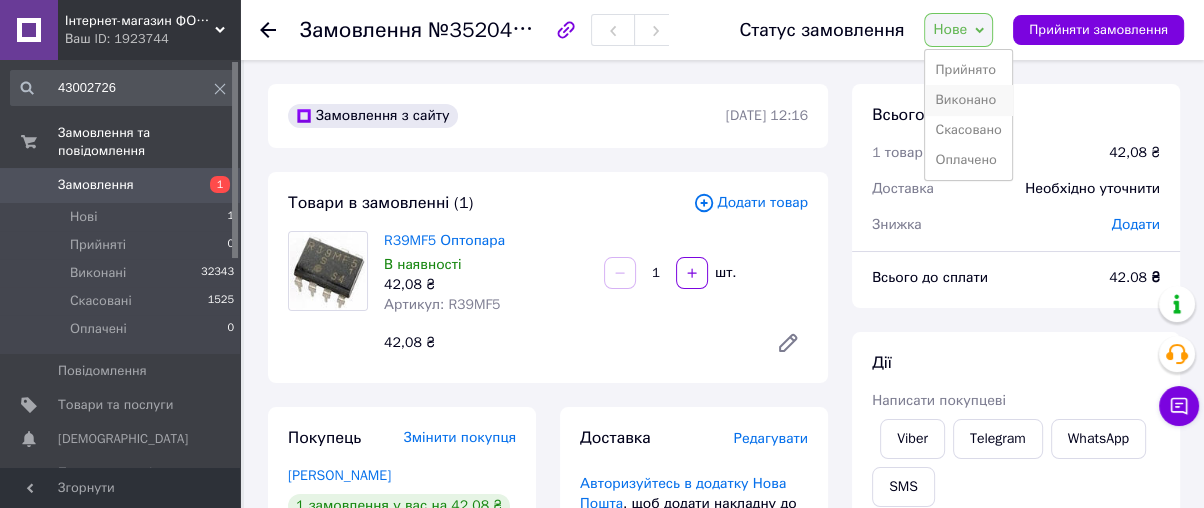 click on "Виконано" at bounding box center [968, 100] 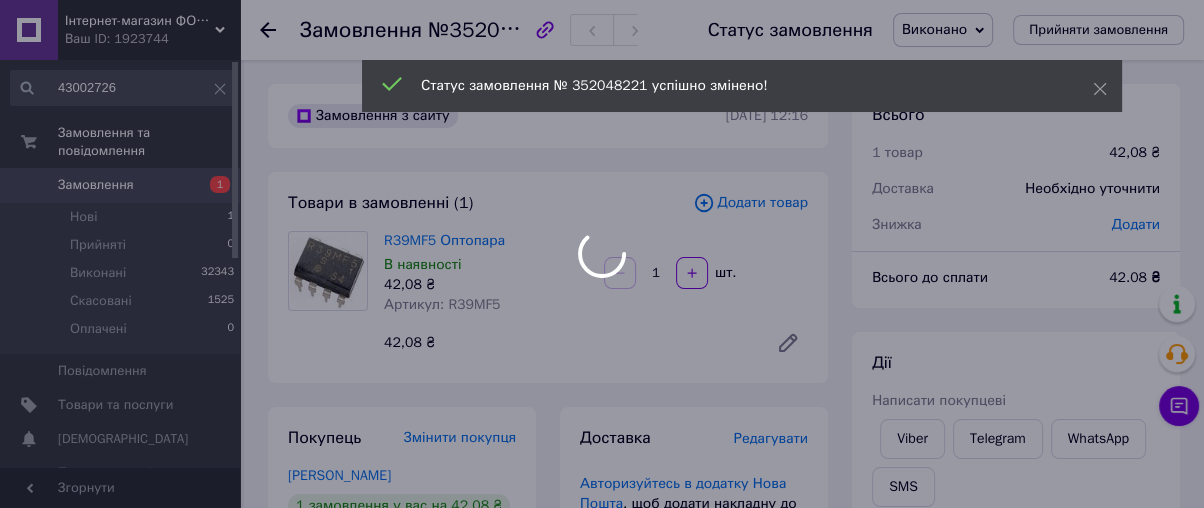 click at bounding box center [602, 254] 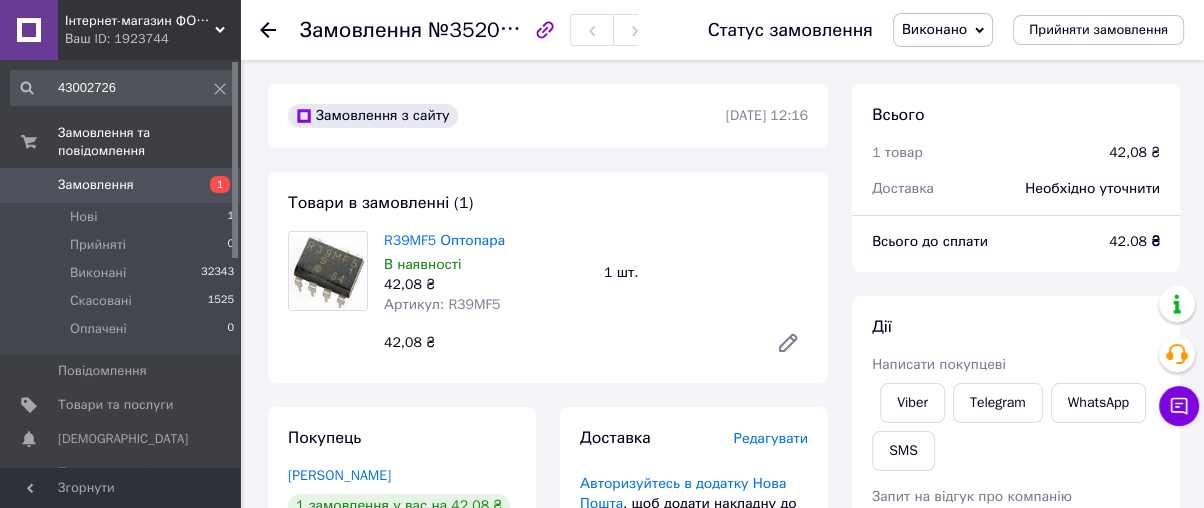 click 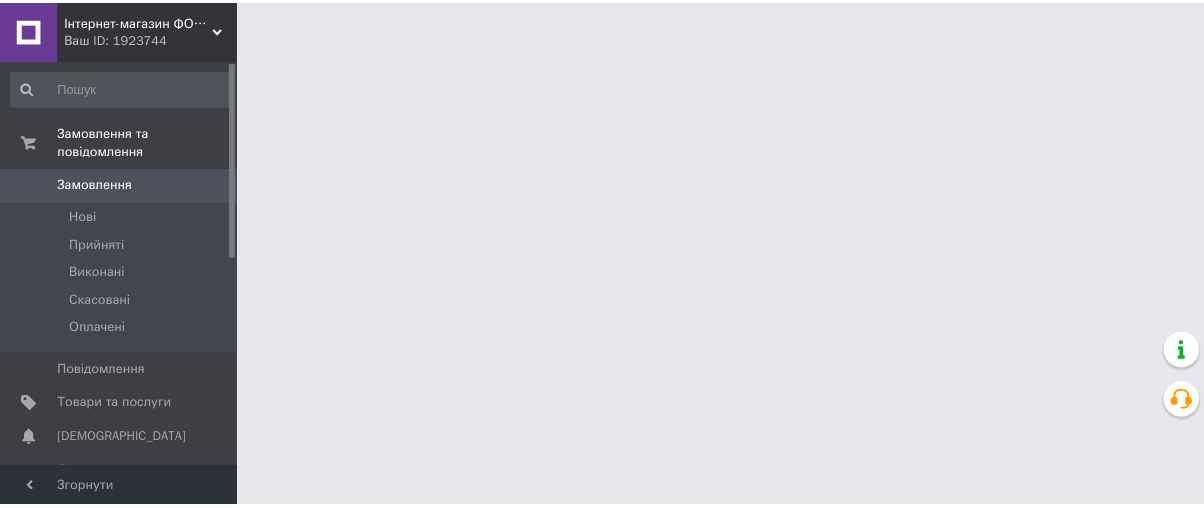 scroll, scrollTop: 0, scrollLeft: 0, axis: both 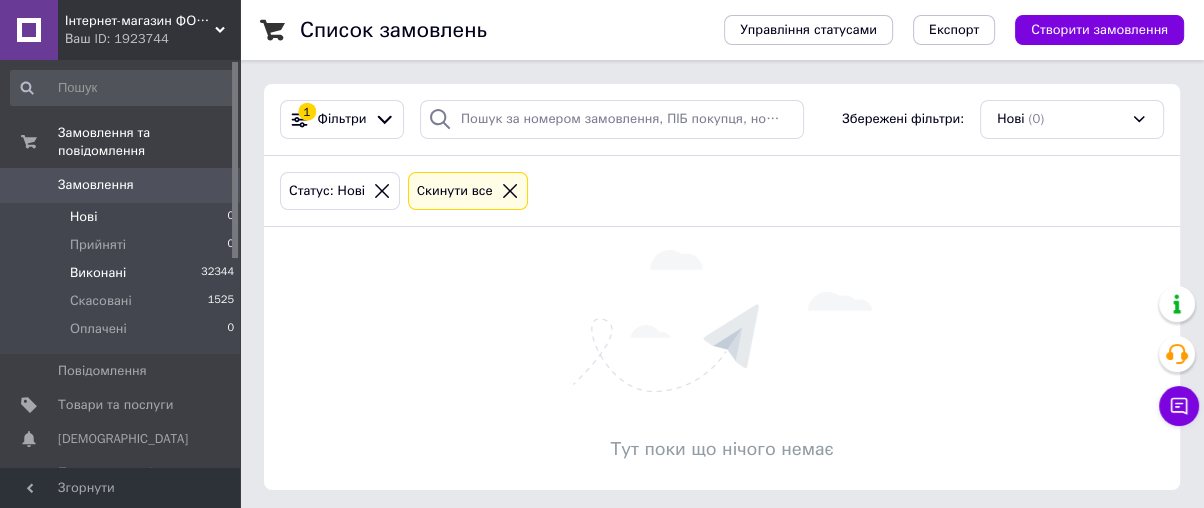click on "Виконані" at bounding box center (98, 273) 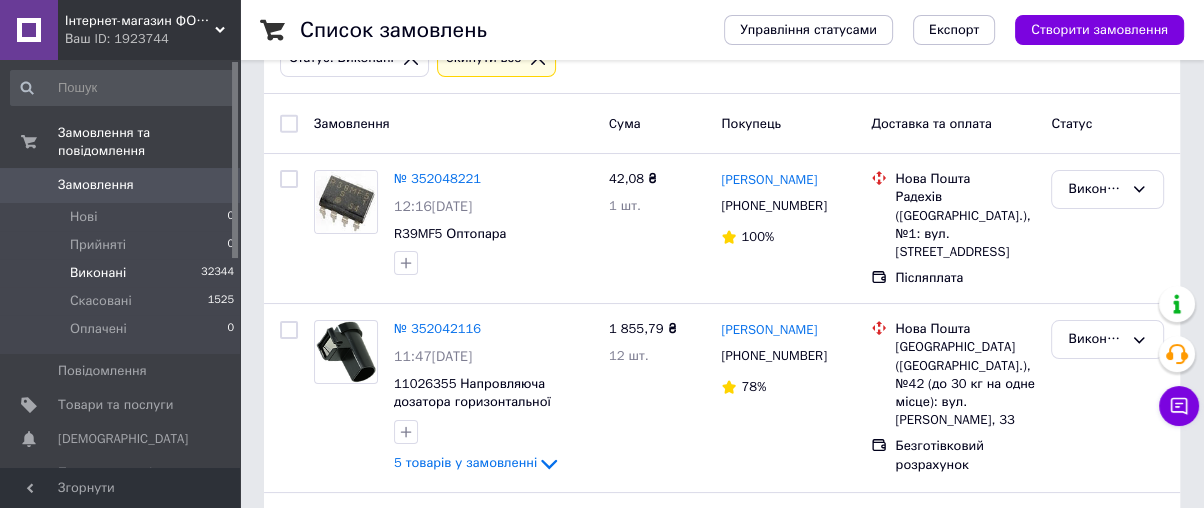scroll, scrollTop: 222, scrollLeft: 0, axis: vertical 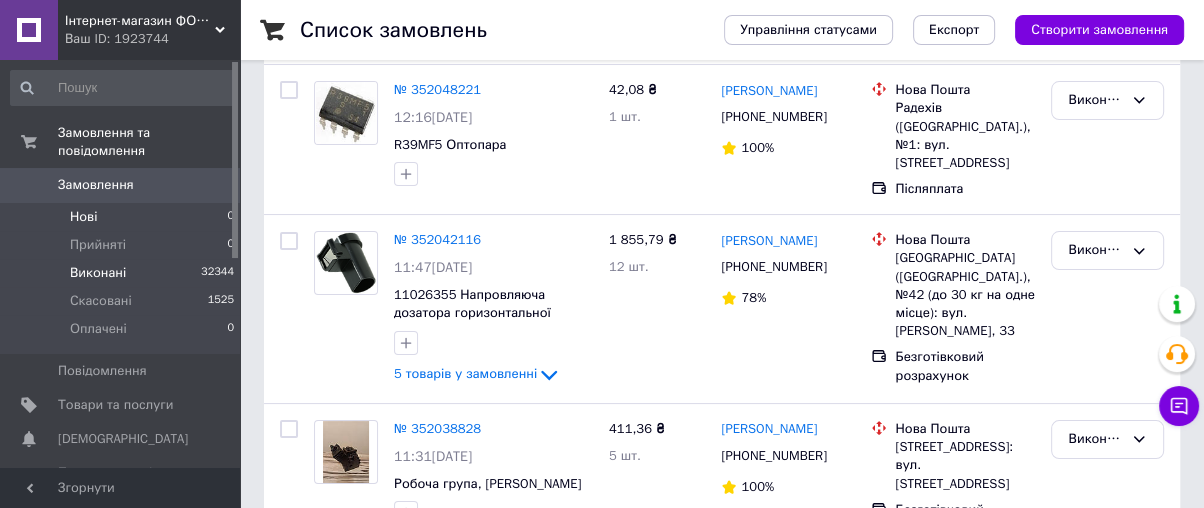 click on "Нові" at bounding box center [83, 217] 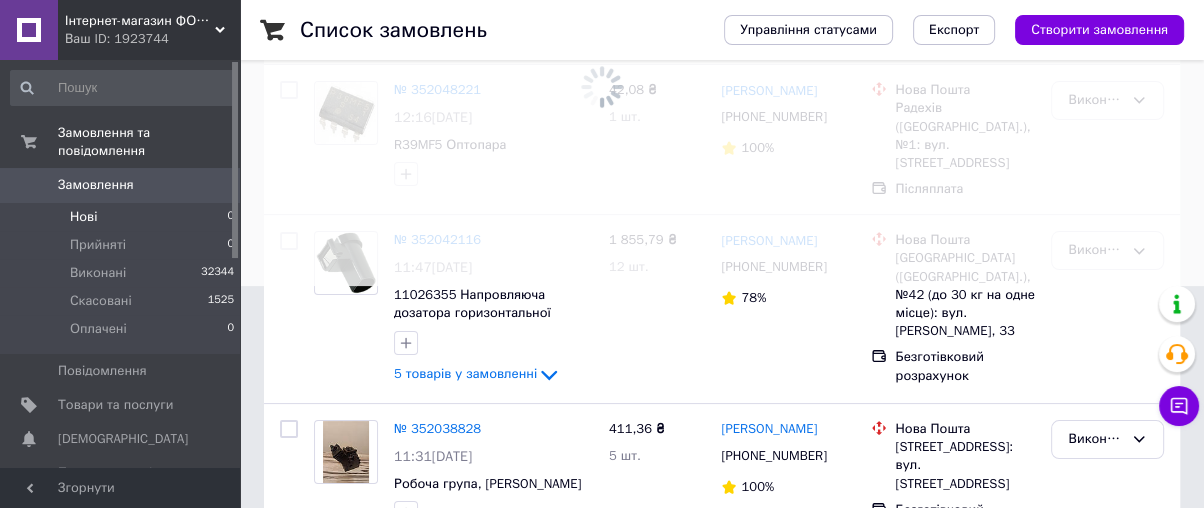 scroll, scrollTop: 0, scrollLeft: 0, axis: both 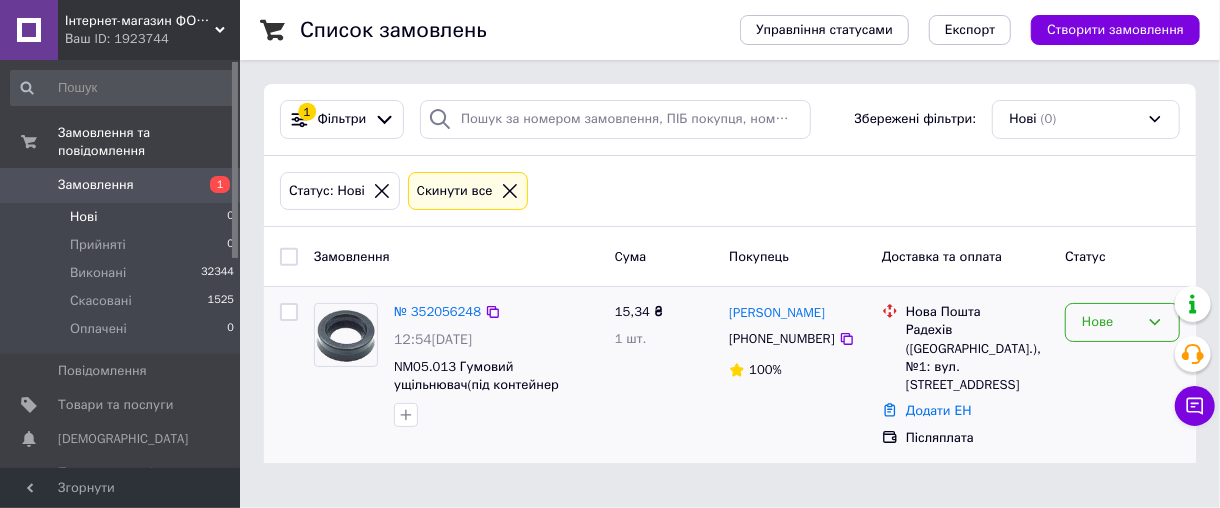 click on "Нове" at bounding box center [1110, 322] 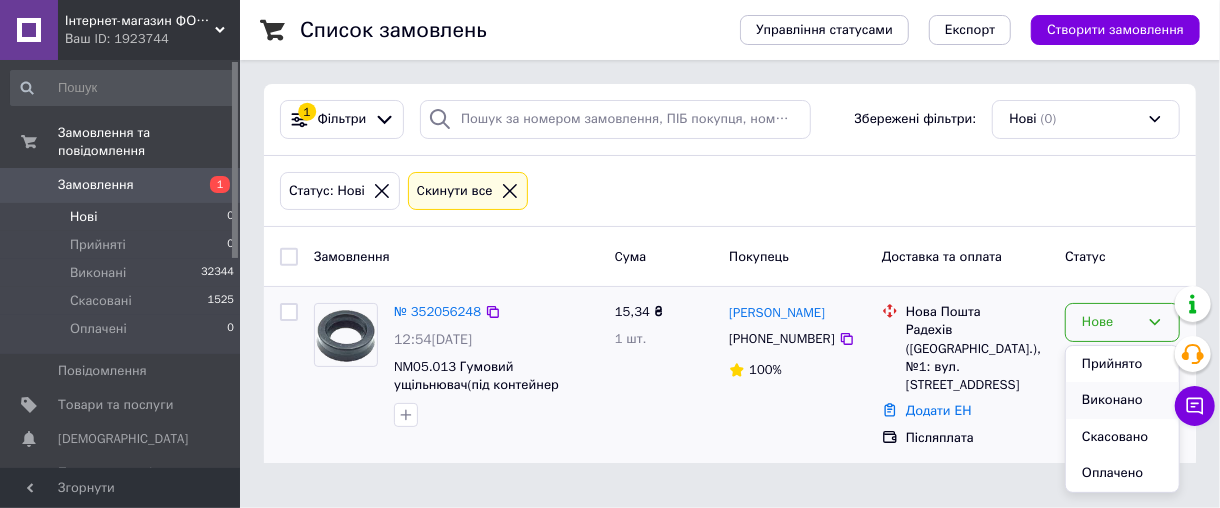 click on "Виконано" at bounding box center (1122, 400) 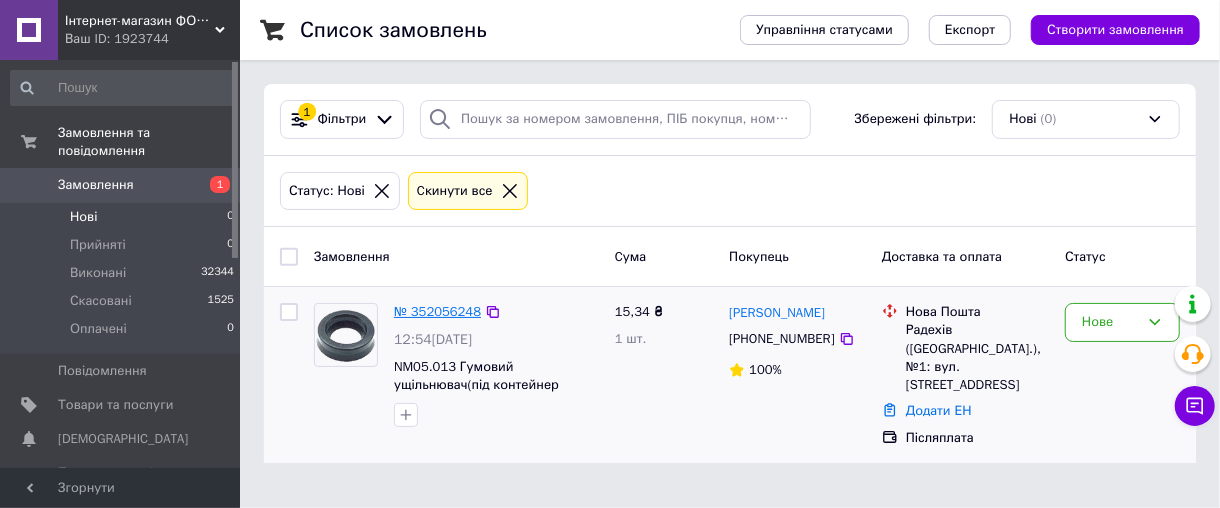 click on "№ 352056248" at bounding box center [437, 311] 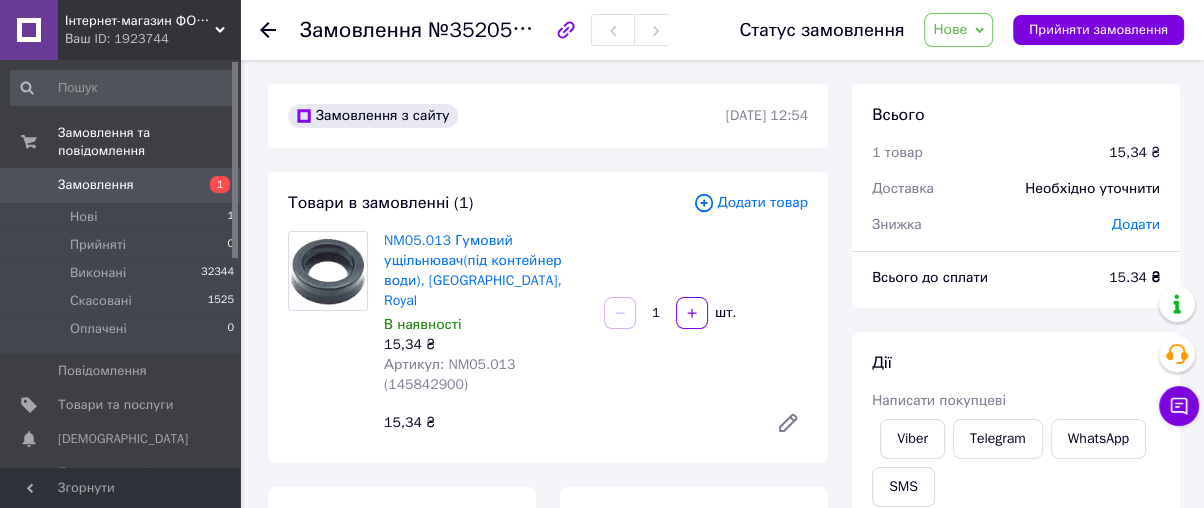 click on "Нове" at bounding box center [950, 29] 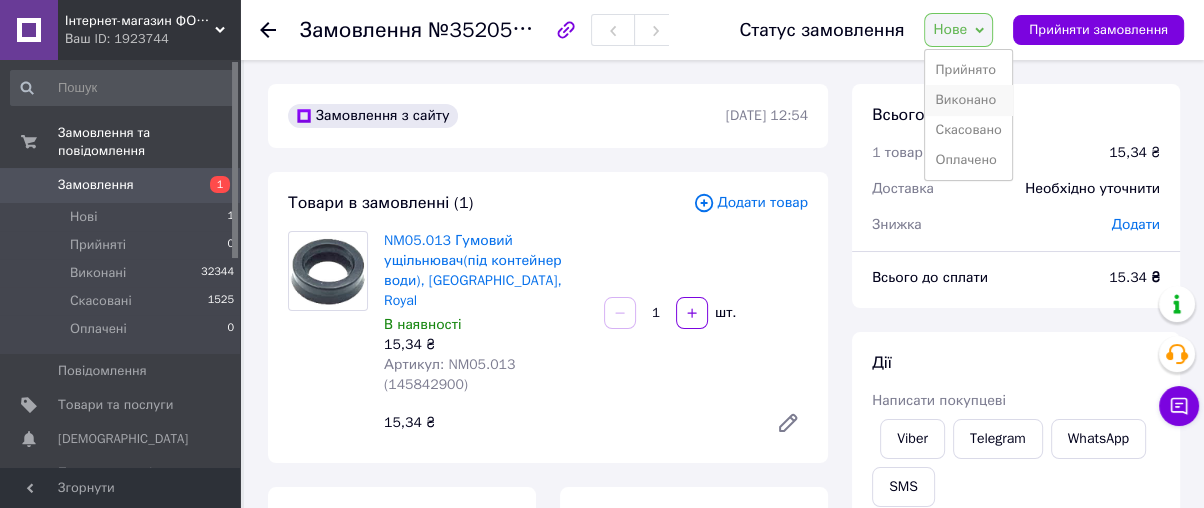 click on "Виконано" at bounding box center (968, 100) 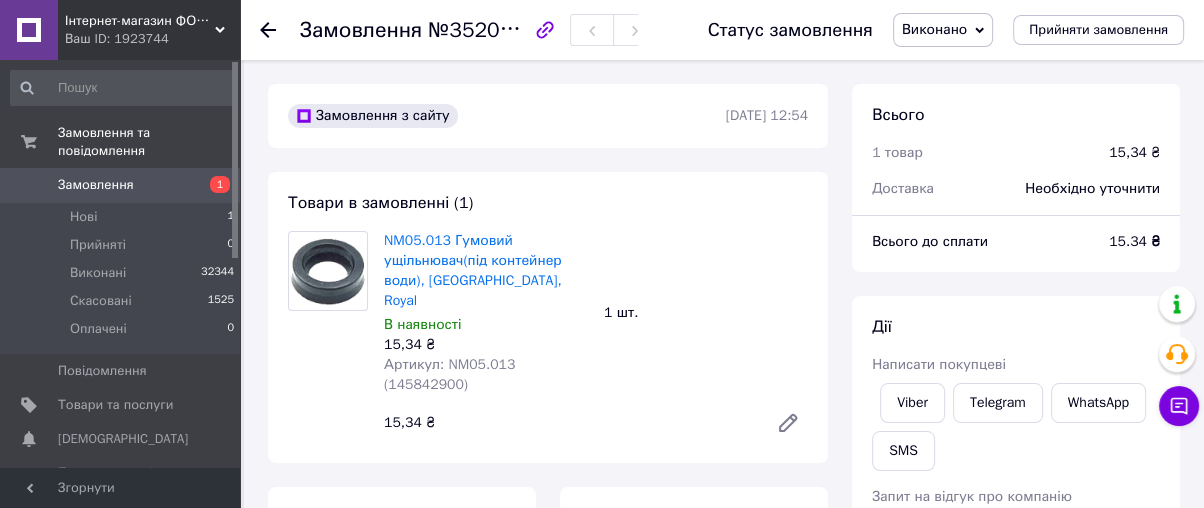click 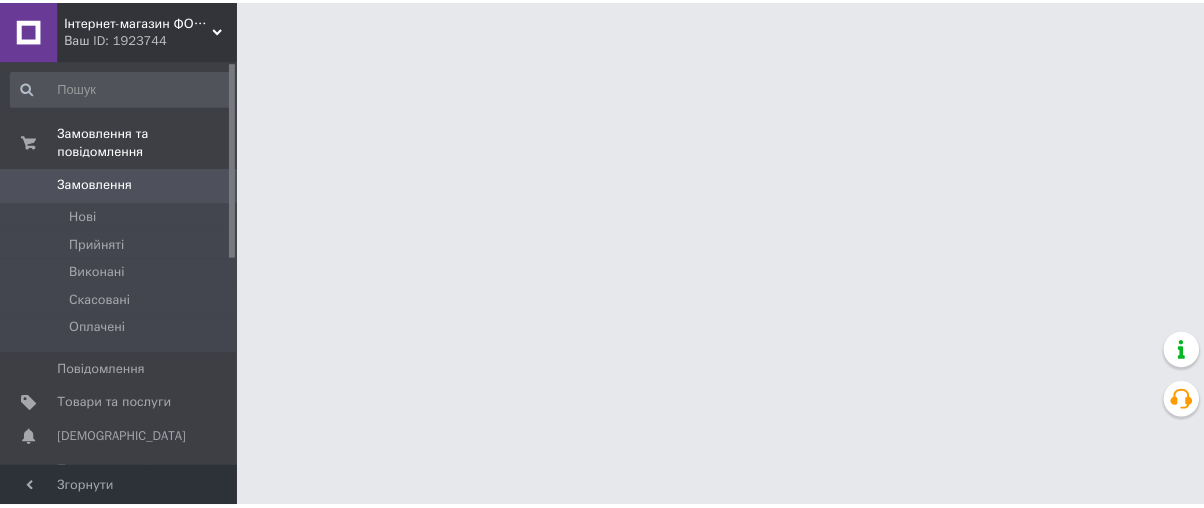 scroll, scrollTop: 0, scrollLeft: 0, axis: both 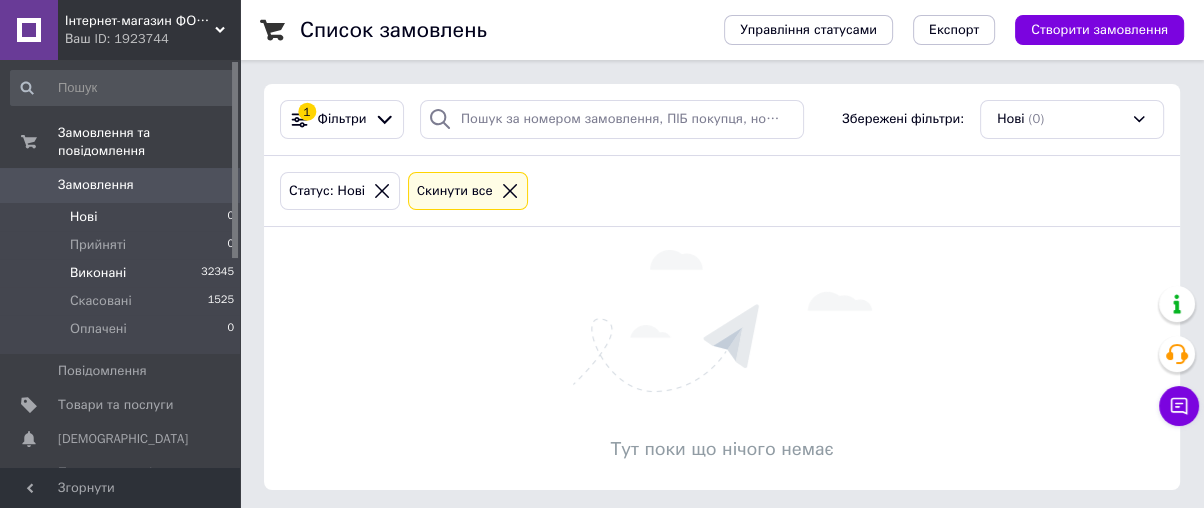 click on "Виконані" at bounding box center (98, 273) 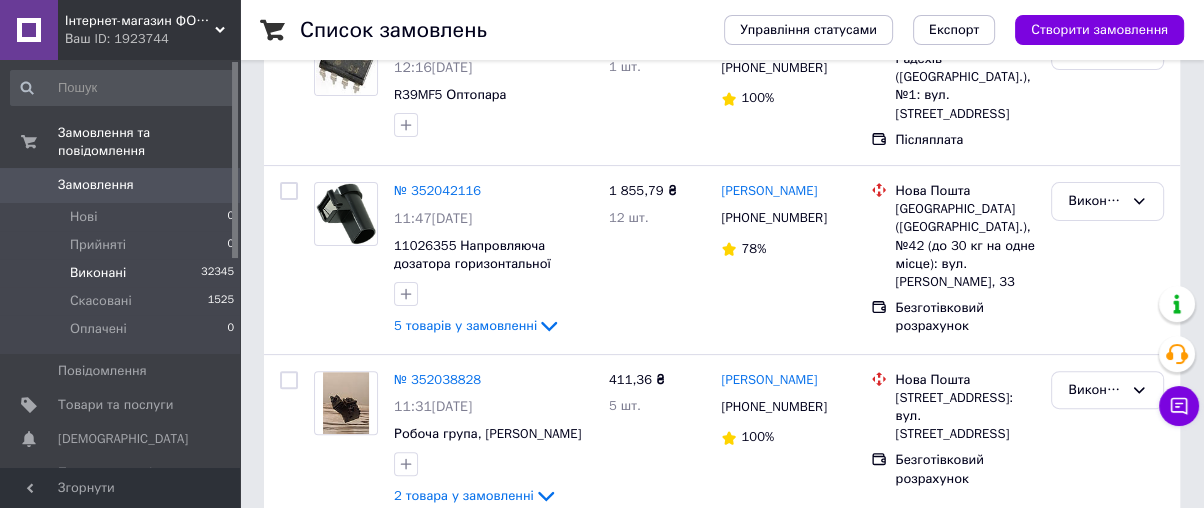 scroll, scrollTop: 444, scrollLeft: 0, axis: vertical 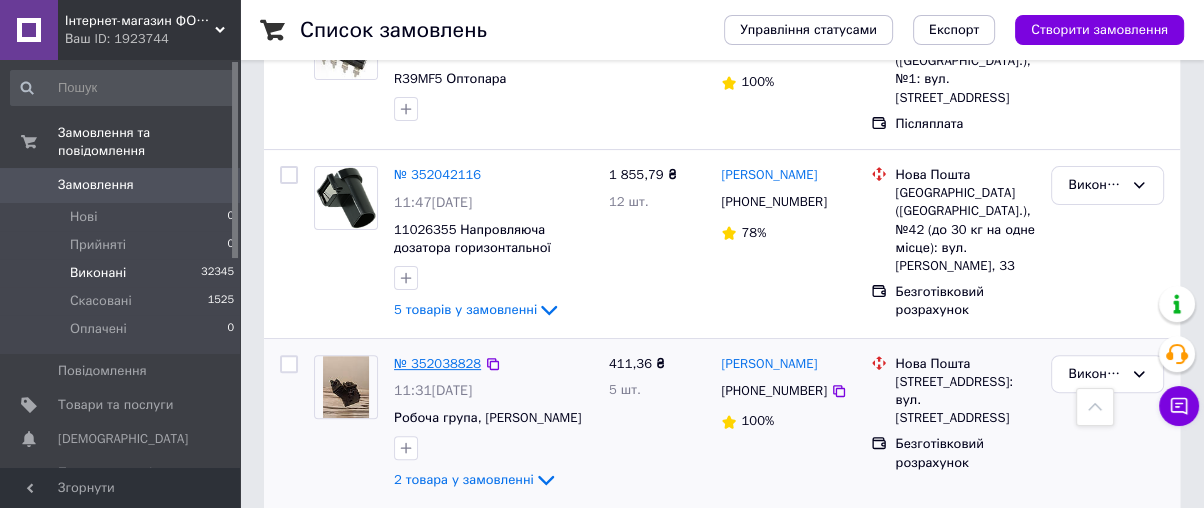 click on "№ 352038828" at bounding box center [437, 363] 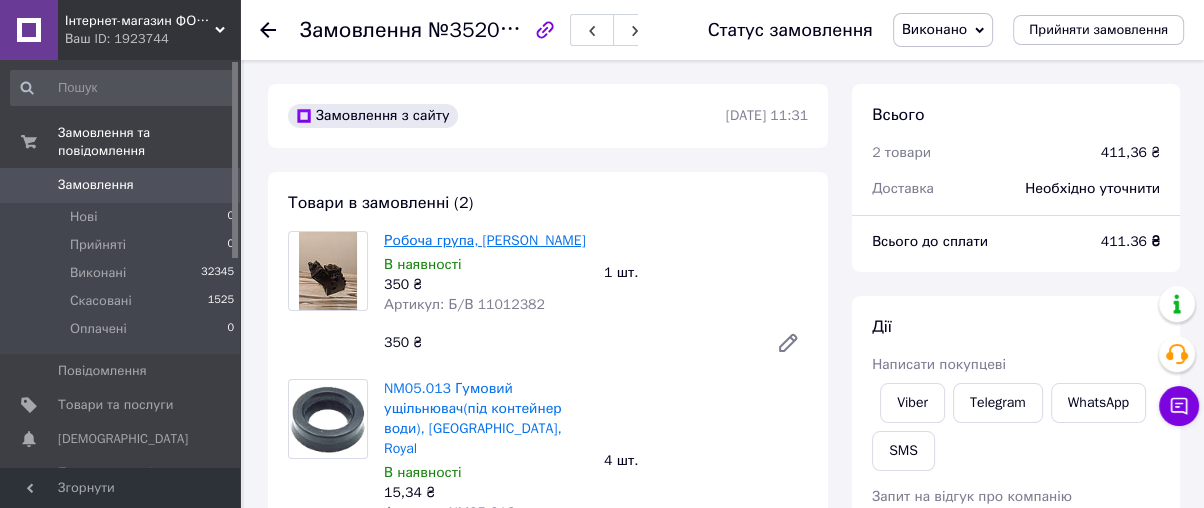 click on "Робоча група, [PERSON_NAME]" at bounding box center [485, 240] 